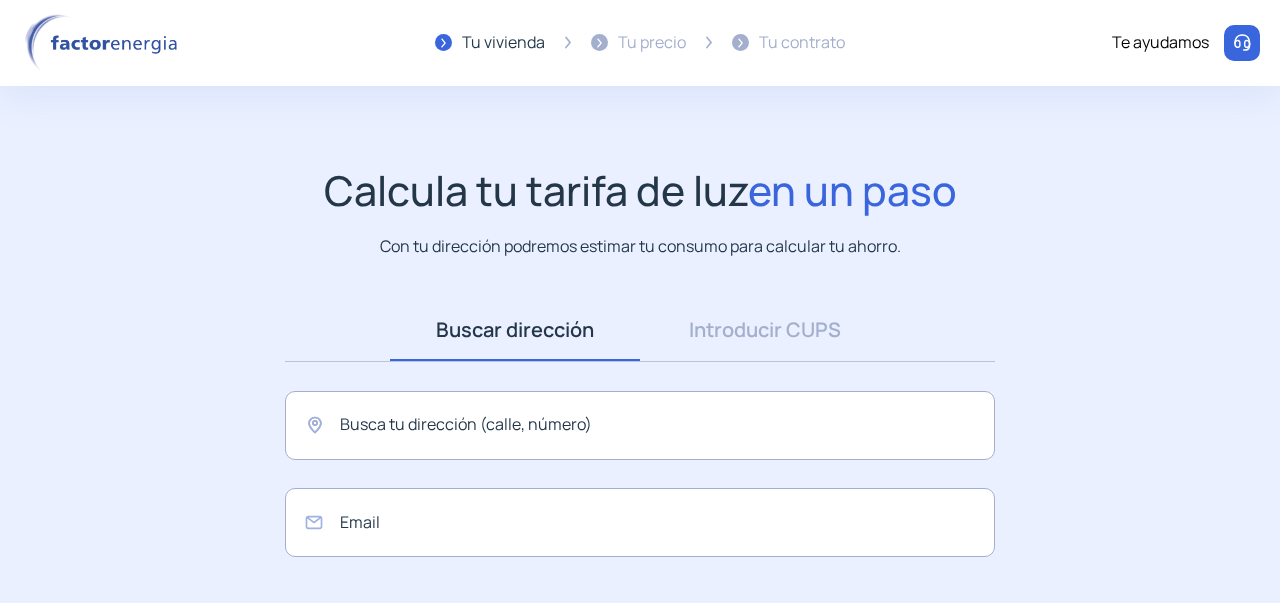 scroll, scrollTop: 0, scrollLeft: 0, axis: both 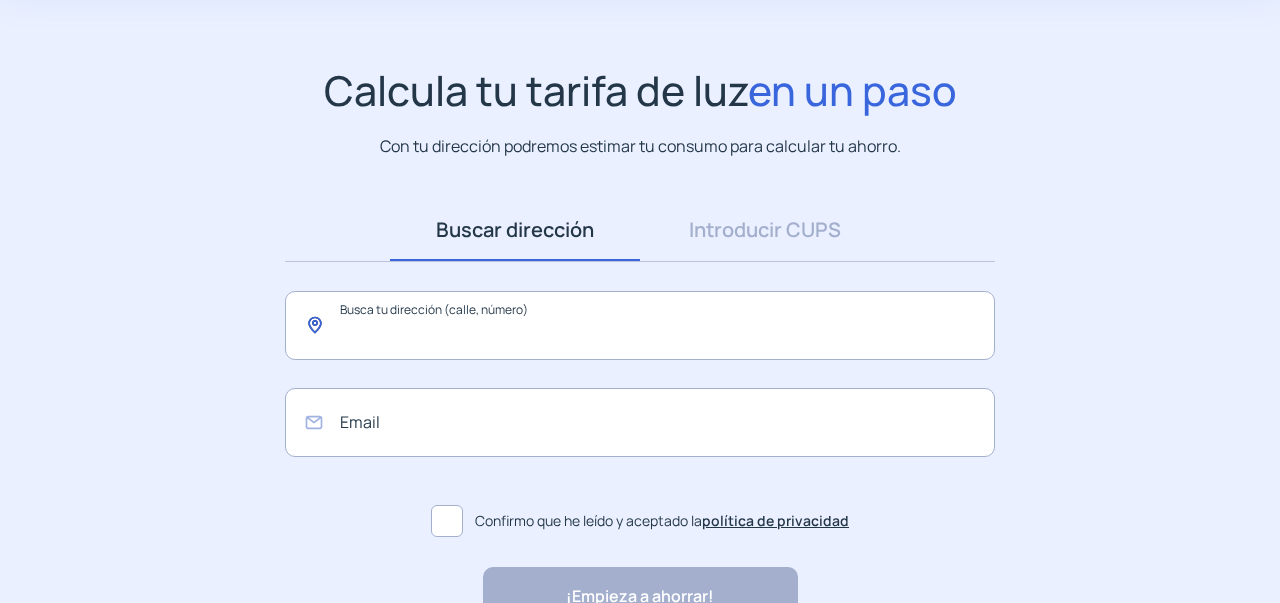 click 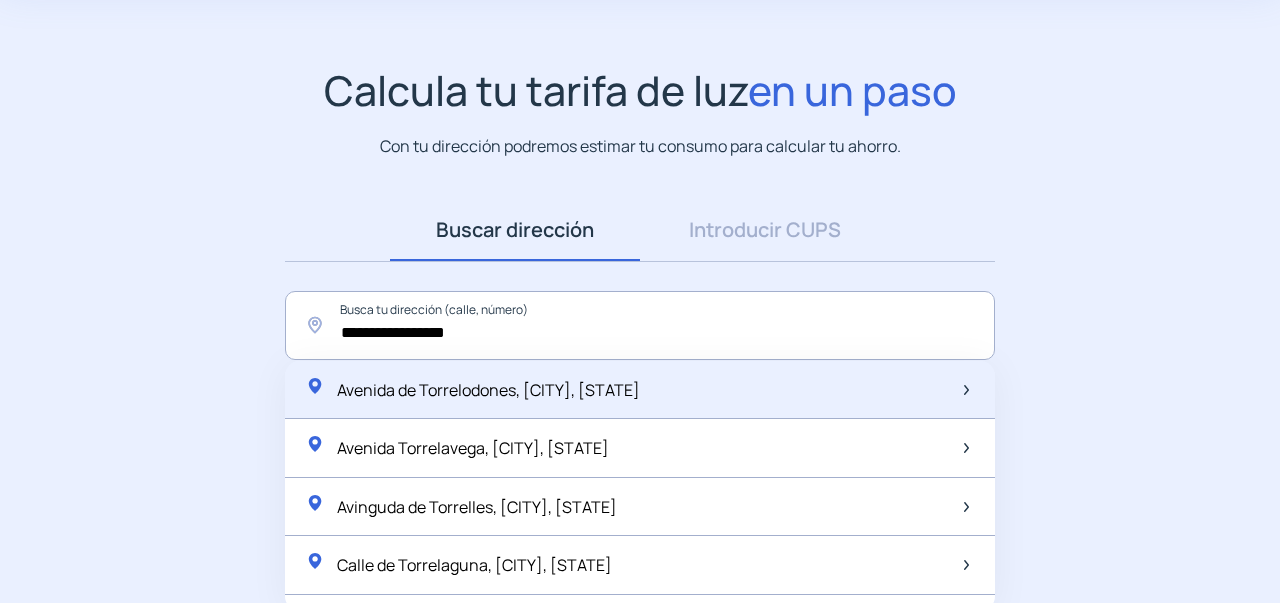 click on "Avenida de Torrelodones, [CITY], [STATE]" 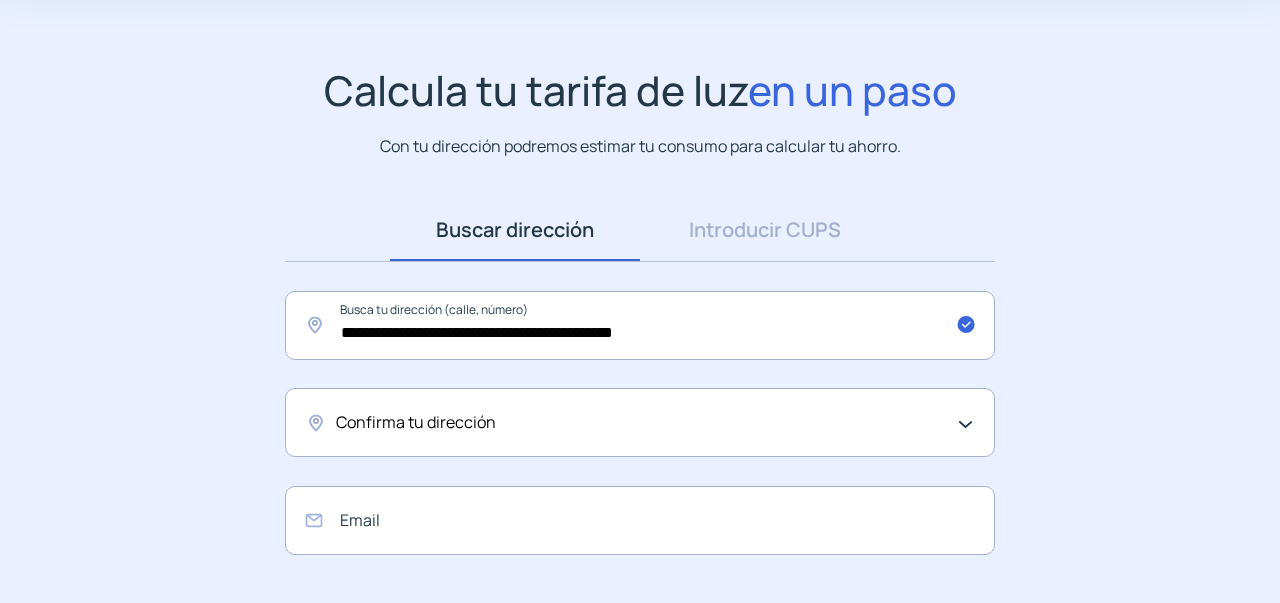 click on "Confirma tu dirección" 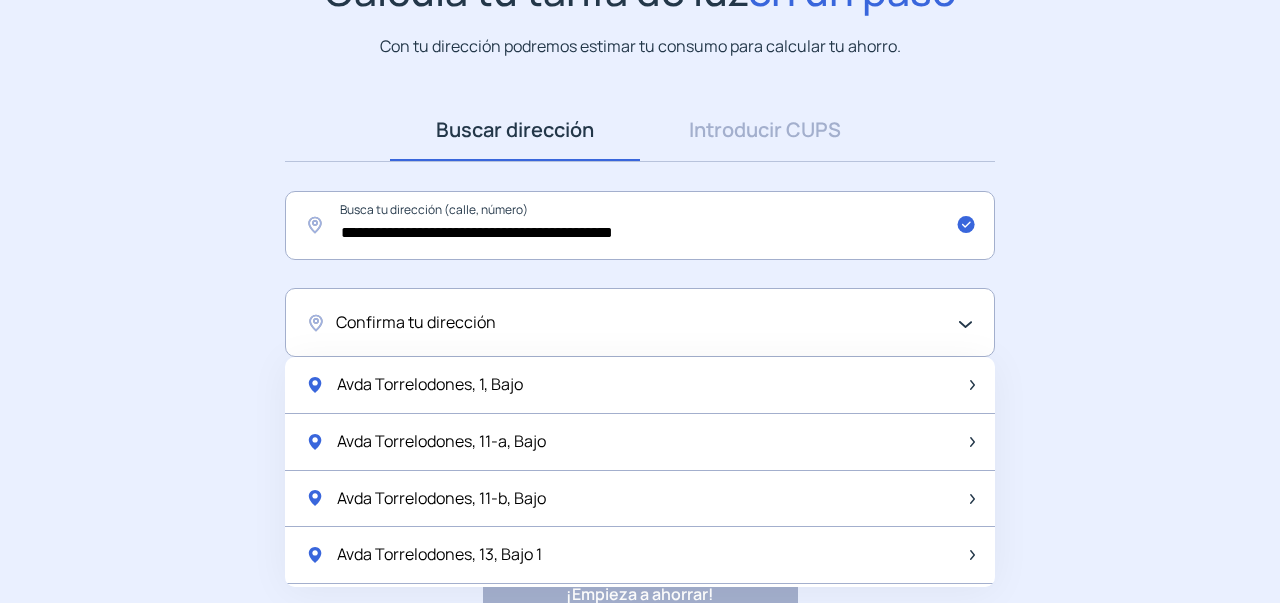 scroll, scrollTop: 300, scrollLeft: 0, axis: vertical 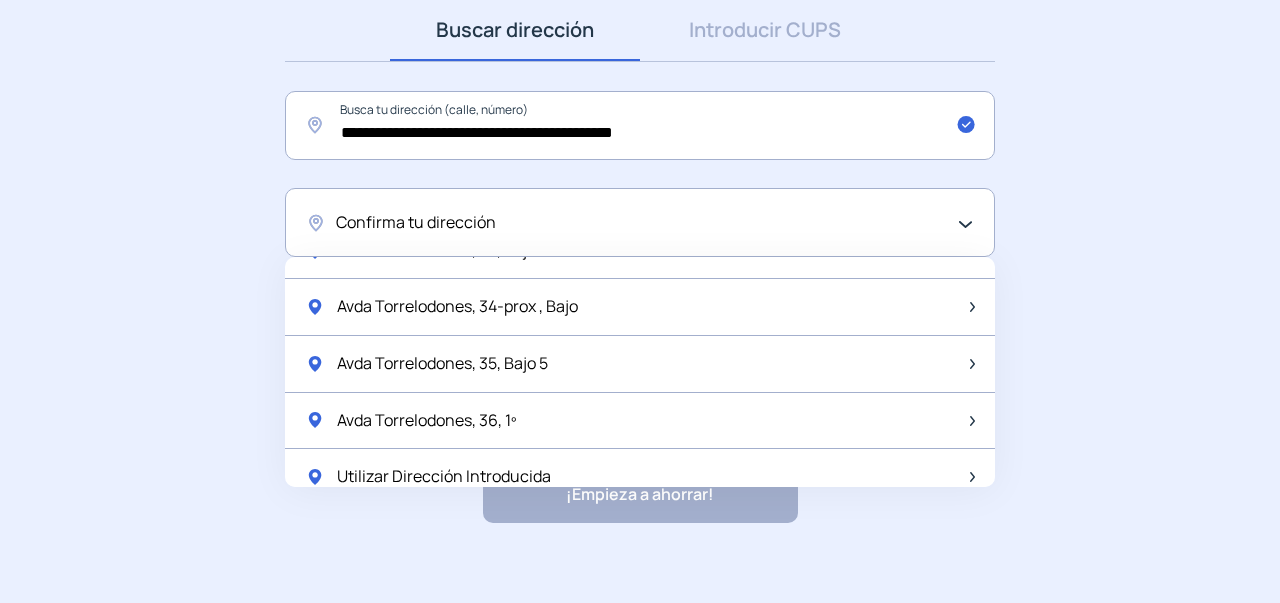 click on "Confirma tu dirección" 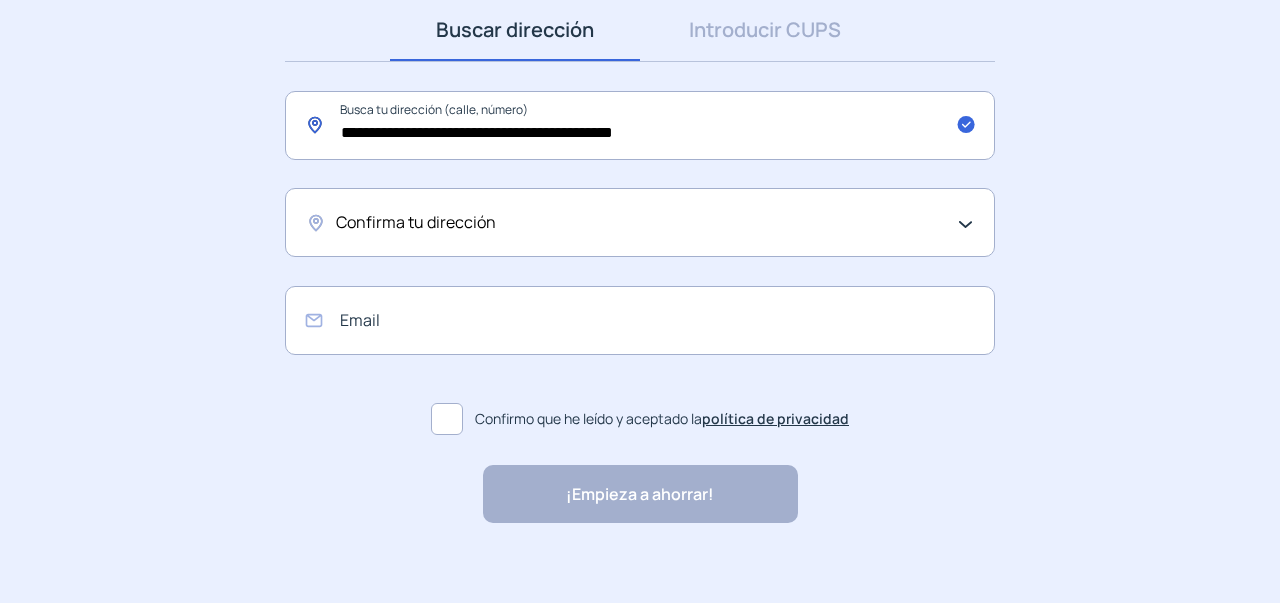 click on "**********" 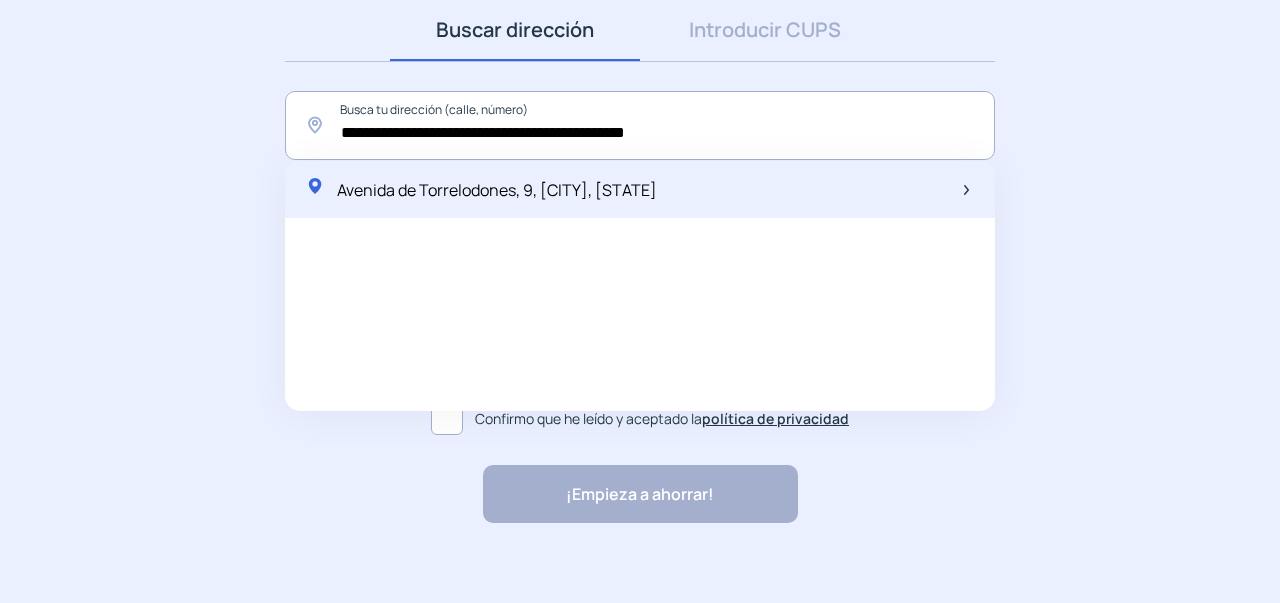 click on "Avenida de Torrelodones, 9, [CITY], [STATE]" 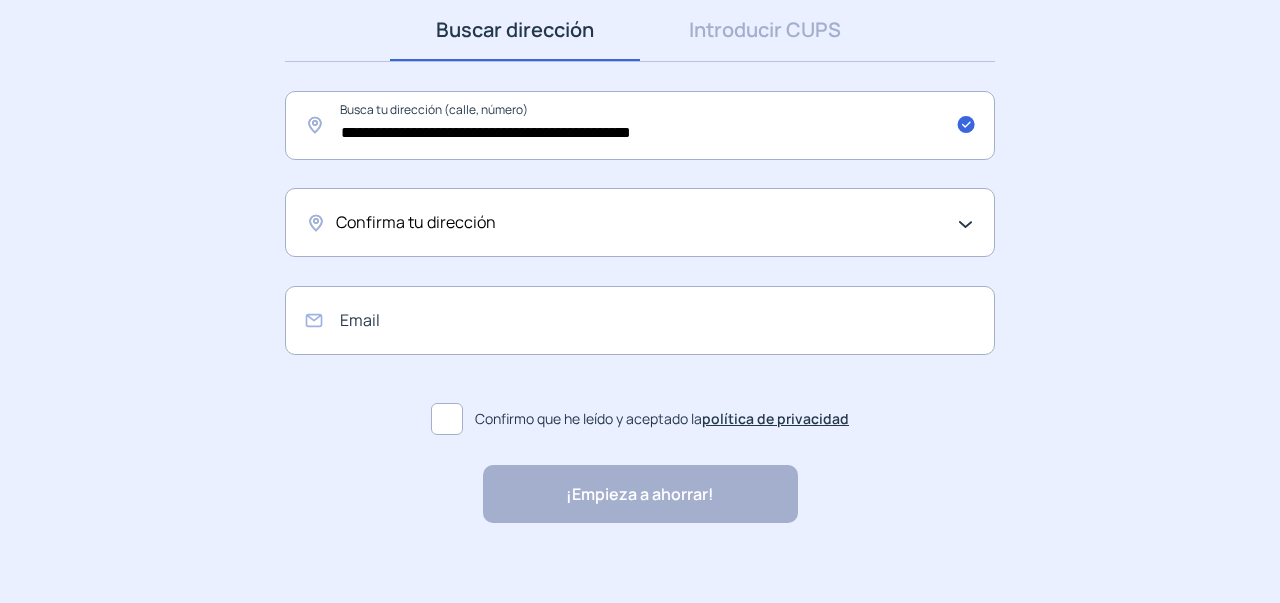 click on "Confirma tu dirección" 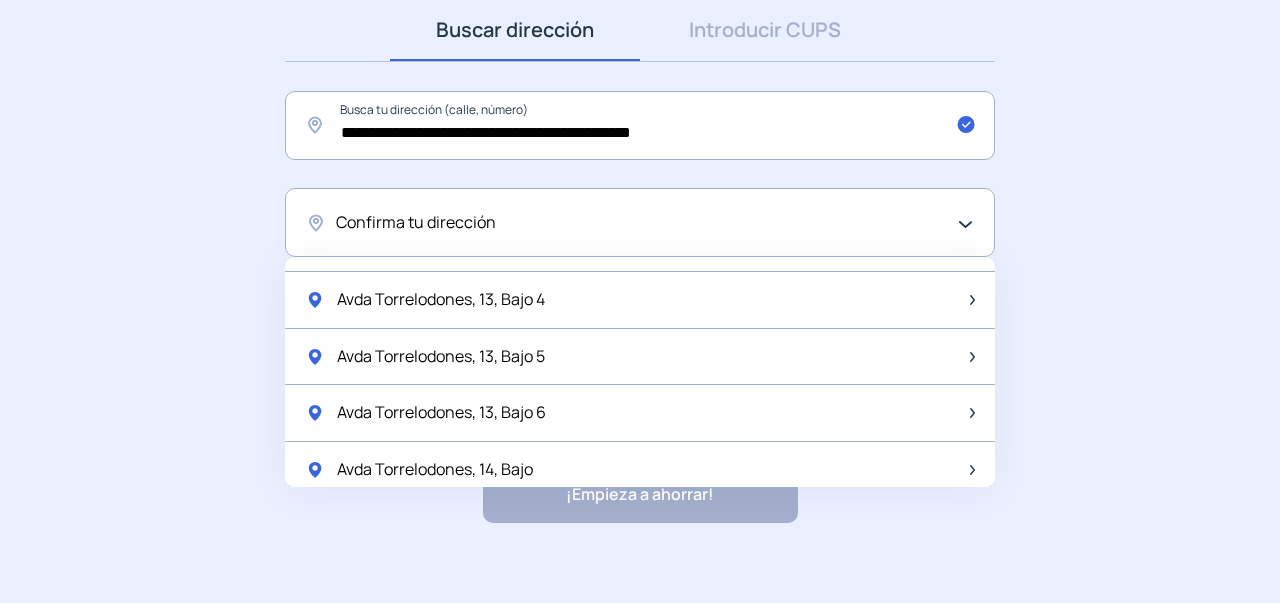 scroll, scrollTop: 0, scrollLeft: 0, axis: both 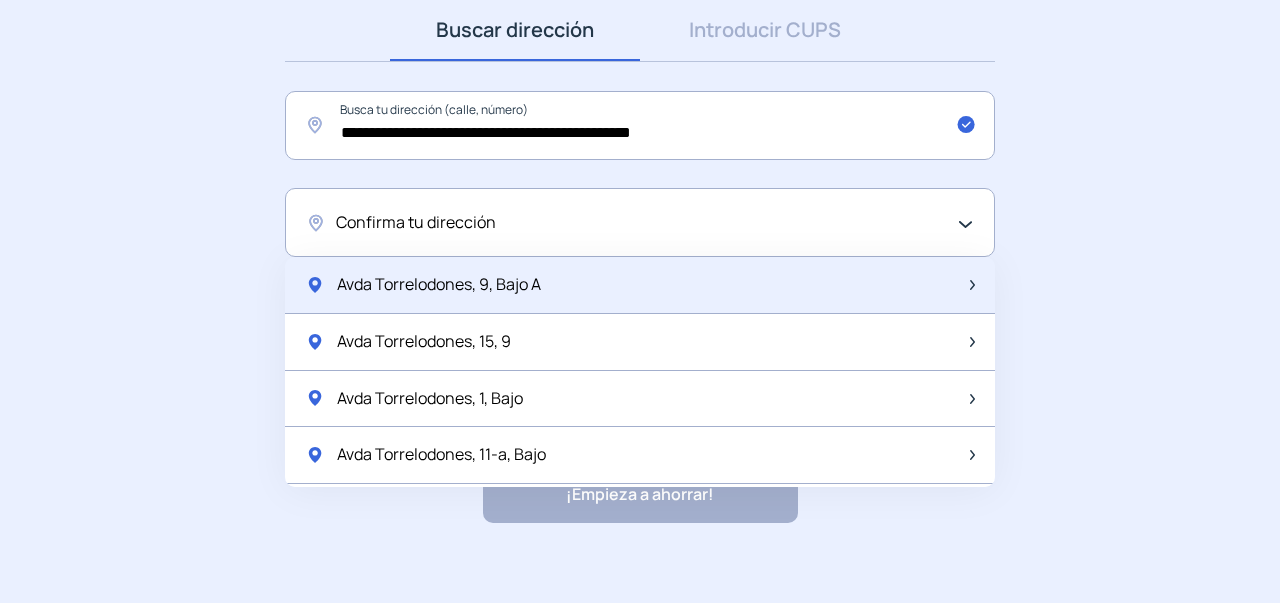 click on "Avda Torrelodones, 9, Bajo A" 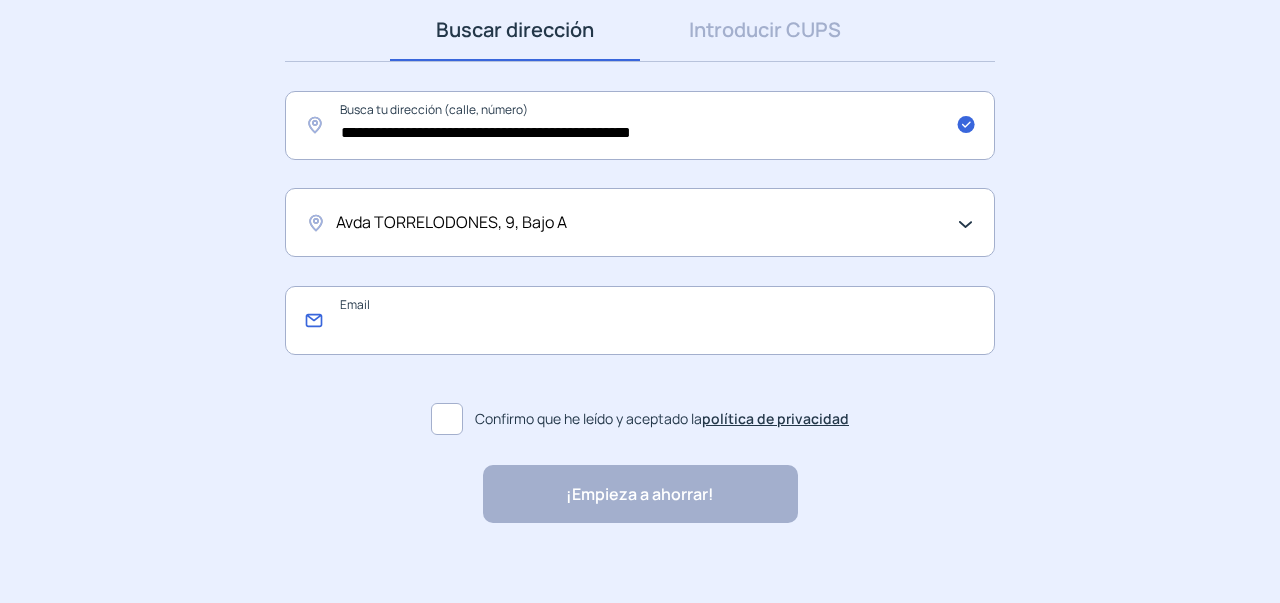 click 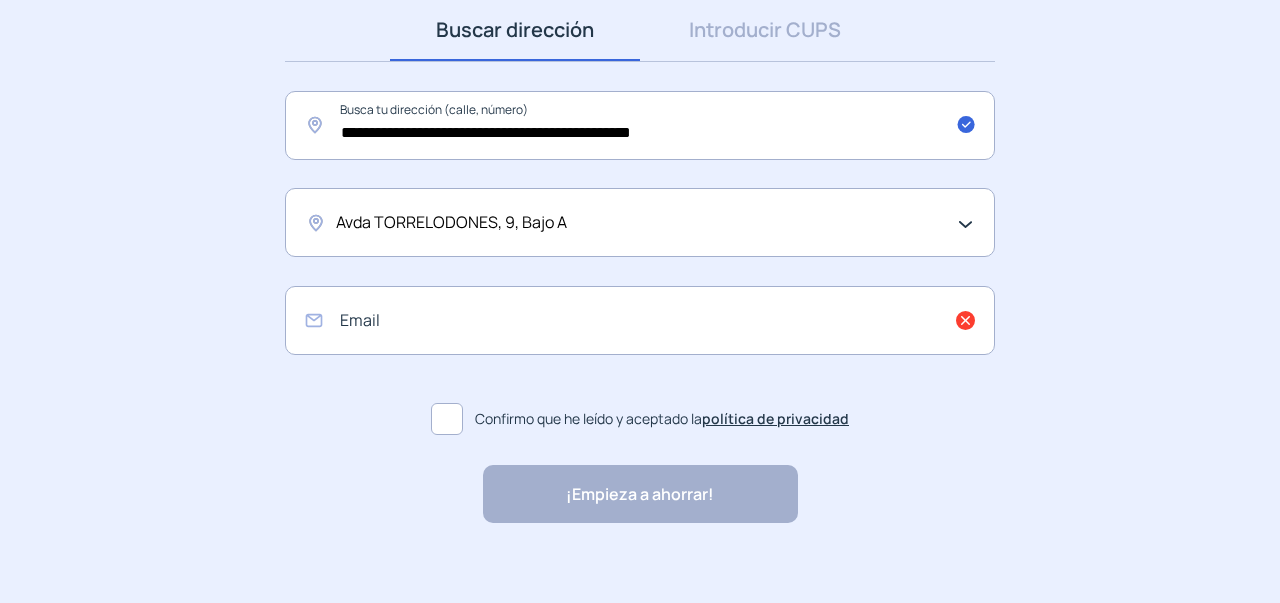 click 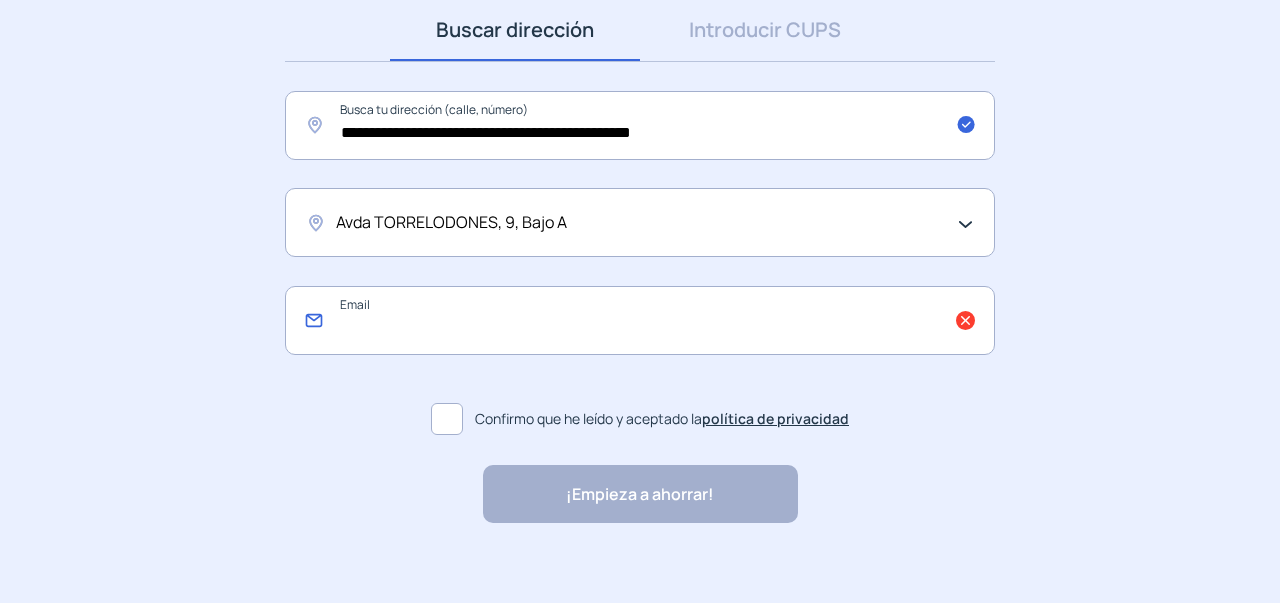 click 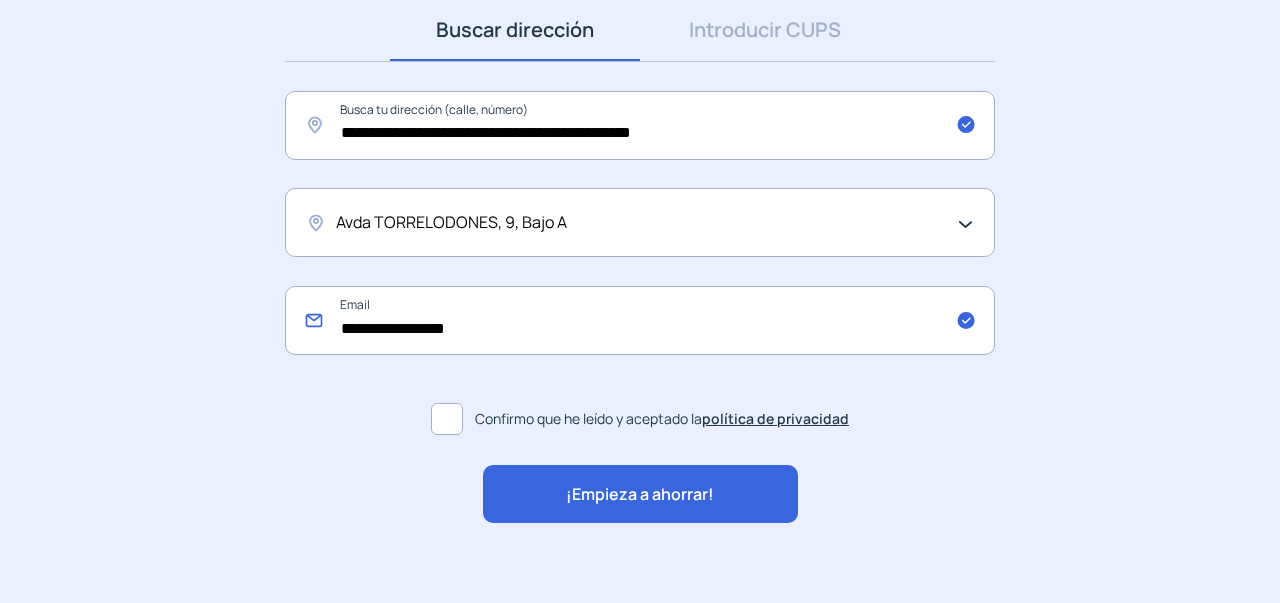 type on "**********" 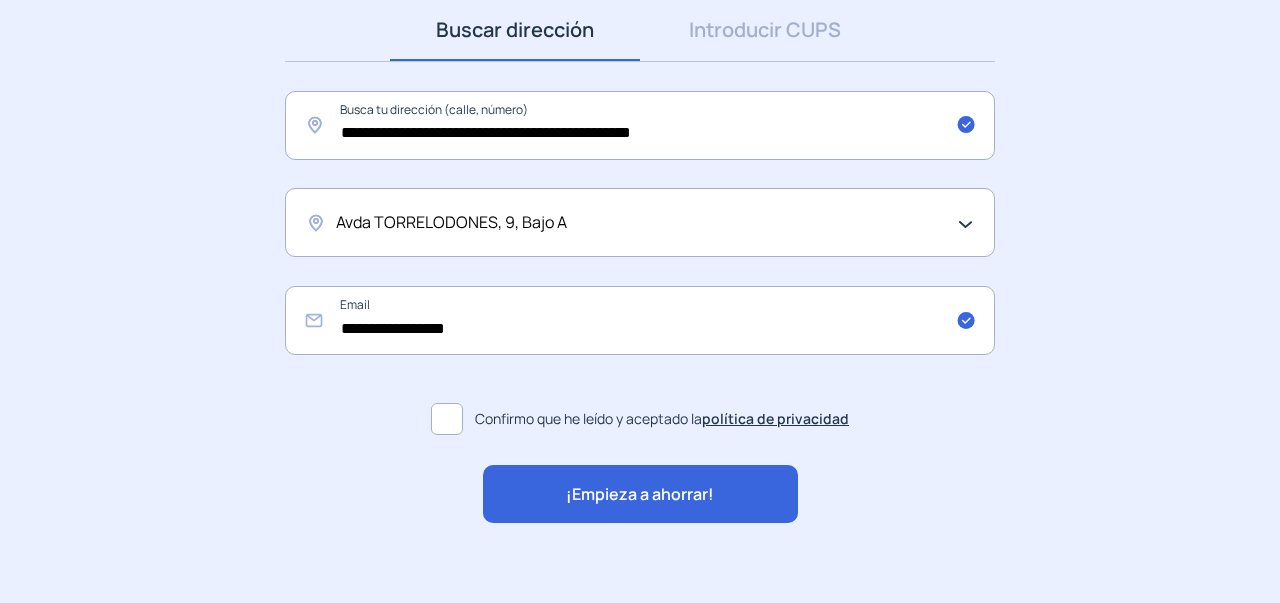 click on "¡Empieza a ahorrar!" 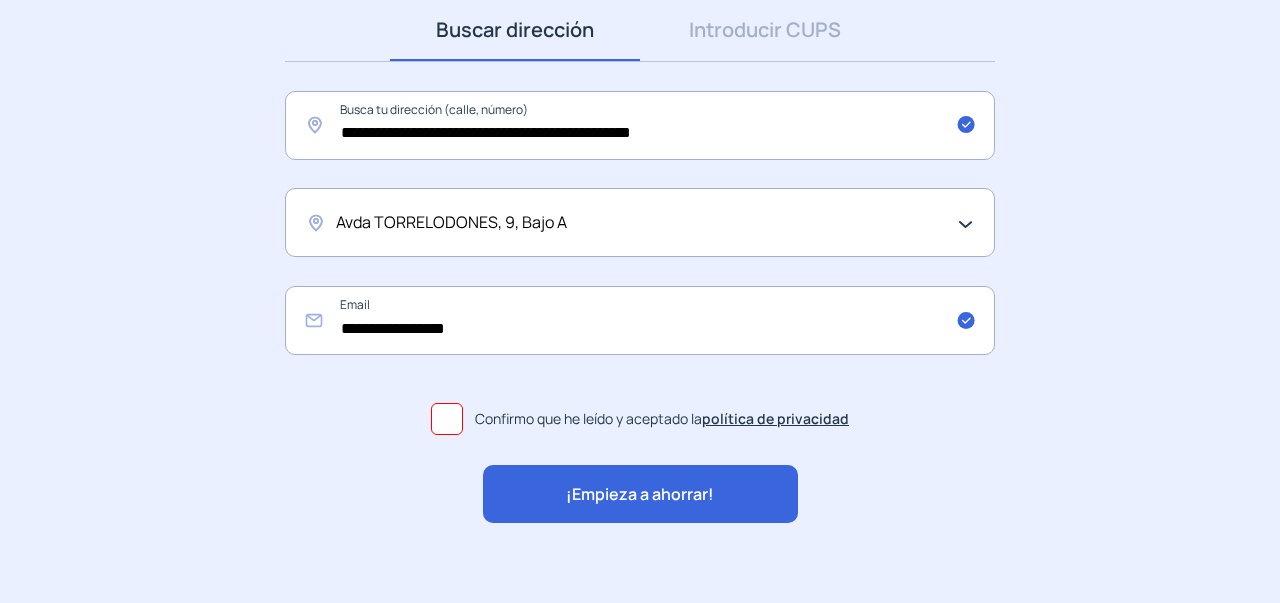scroll, scrollTop: 0, scrollLeft: 0, axis: both 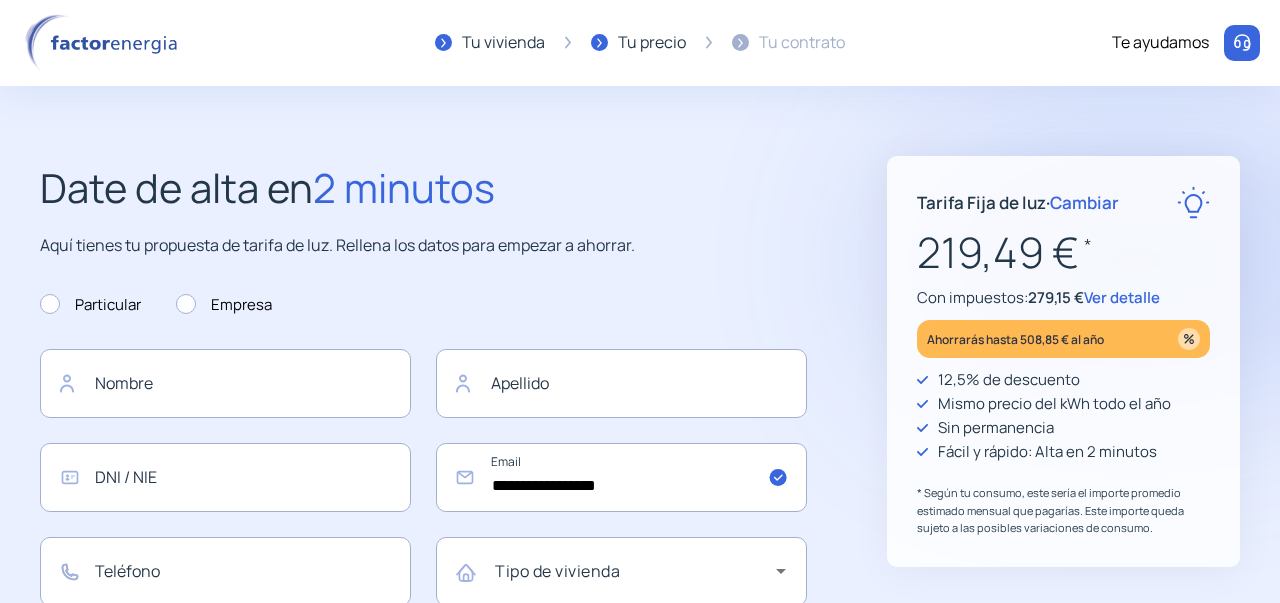 click on "Con impuestos:  279,15 €  Ver detalle" 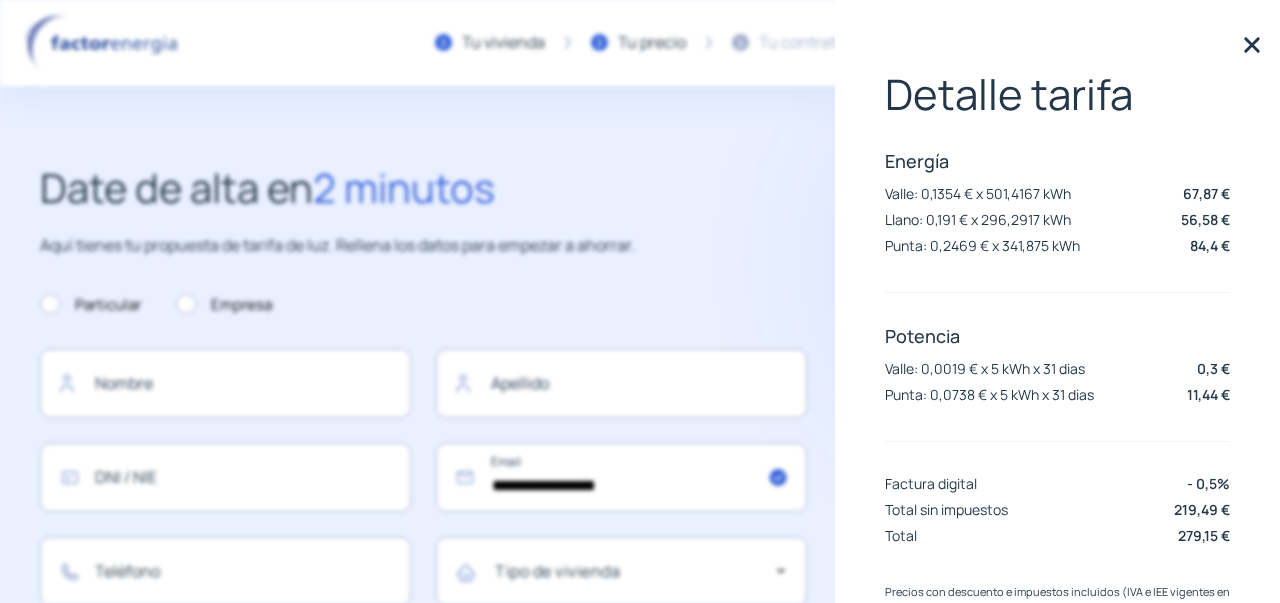 click on "Date de alta en  2 minutos" 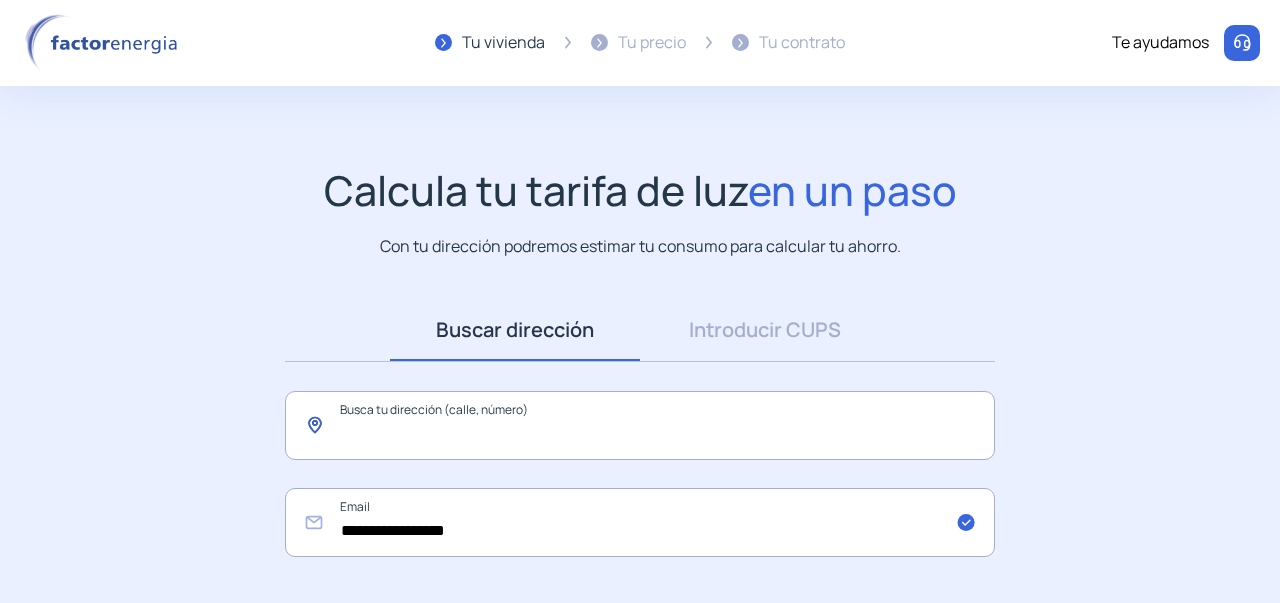 click 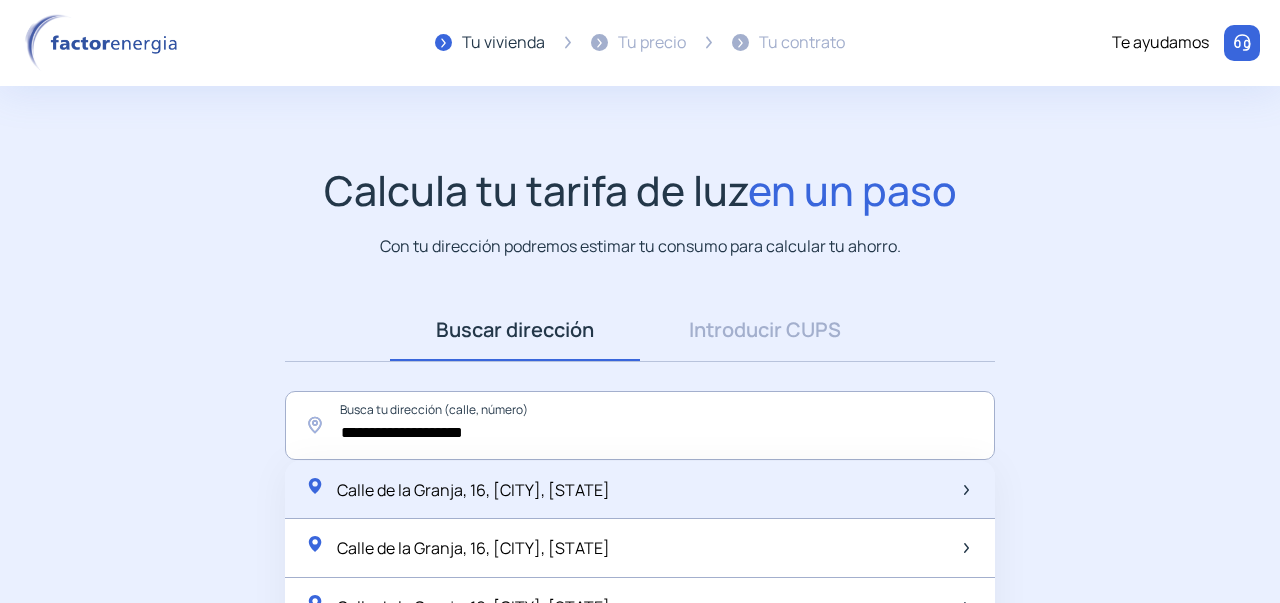 click on "Calle de la Granja, 16, [CITY], [STATE]" 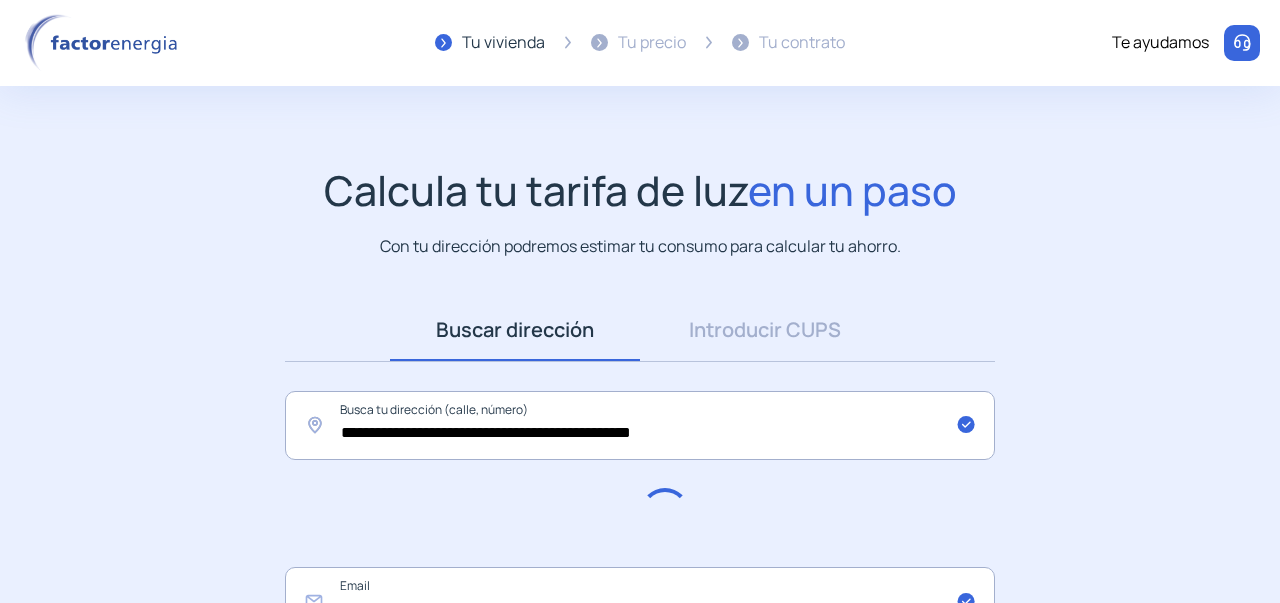 scroll, scrollTop: 100, scrollLeft: 0, axis: vertical 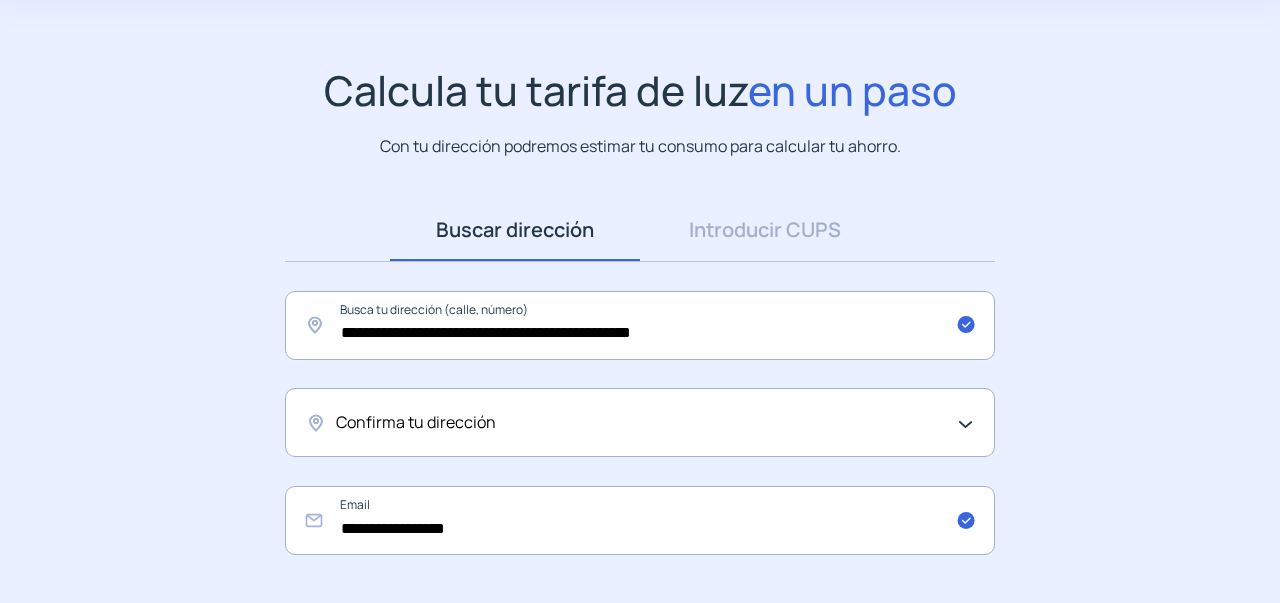 click on "Confirma tu dirección" 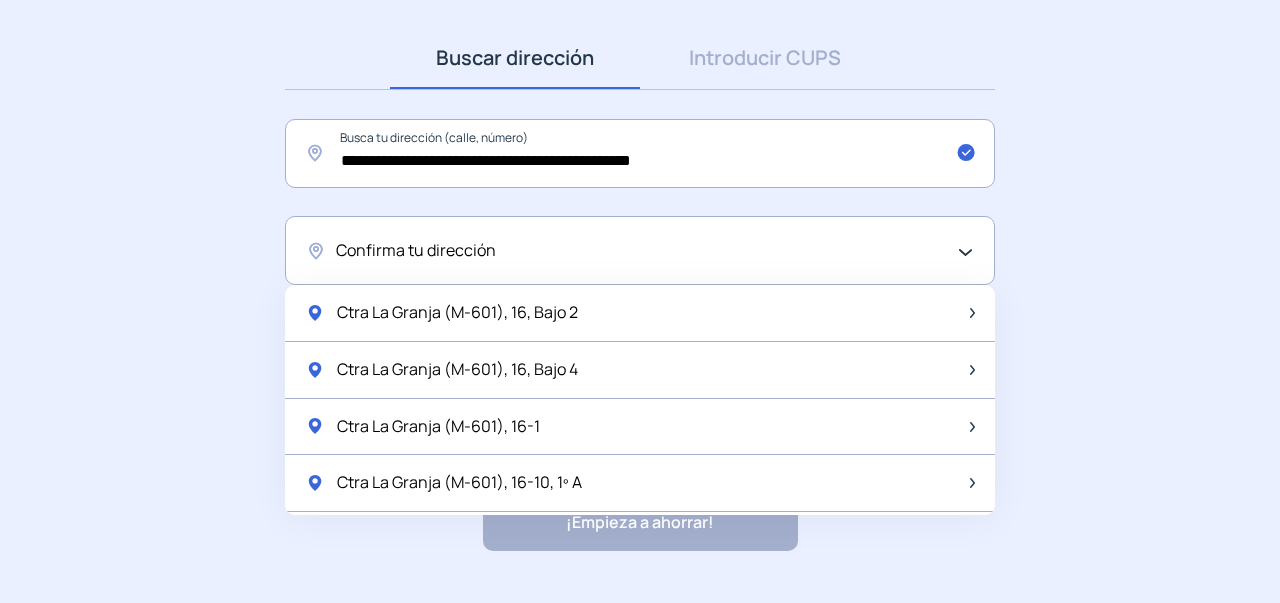scroll, scrollTop: 300, scrollLeft: 0, axis: vertical 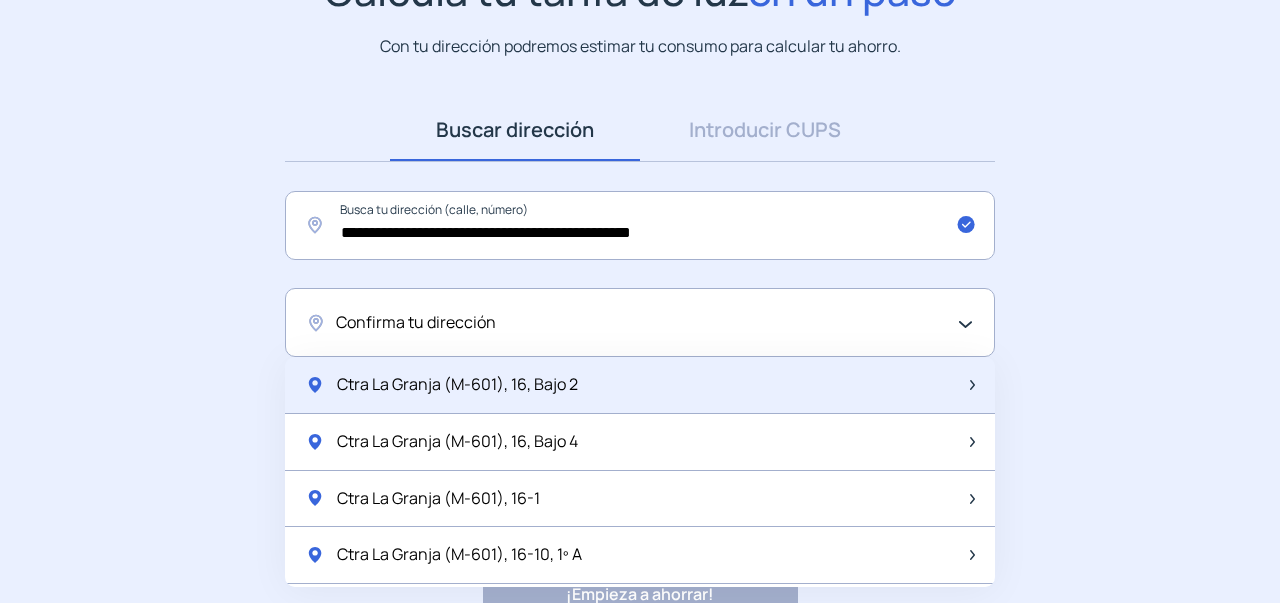 click on "Ctra La Granja (M-601), 16, Bajo 2" 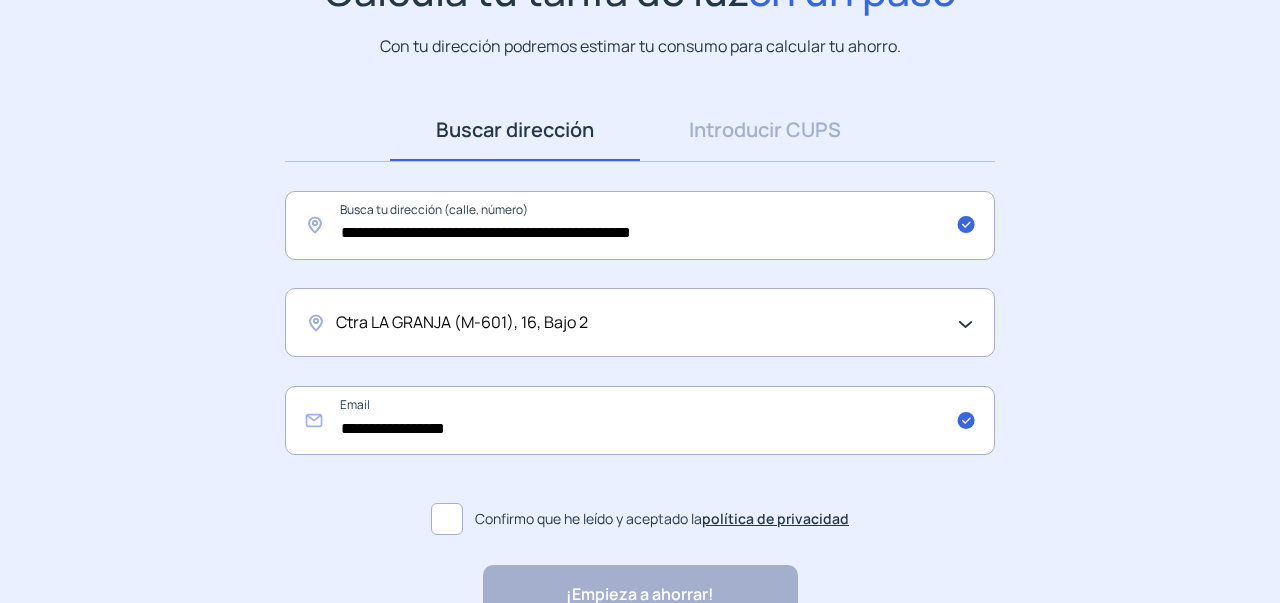 click on "Confirmo que he leído y aceptado la  política de privacidad" 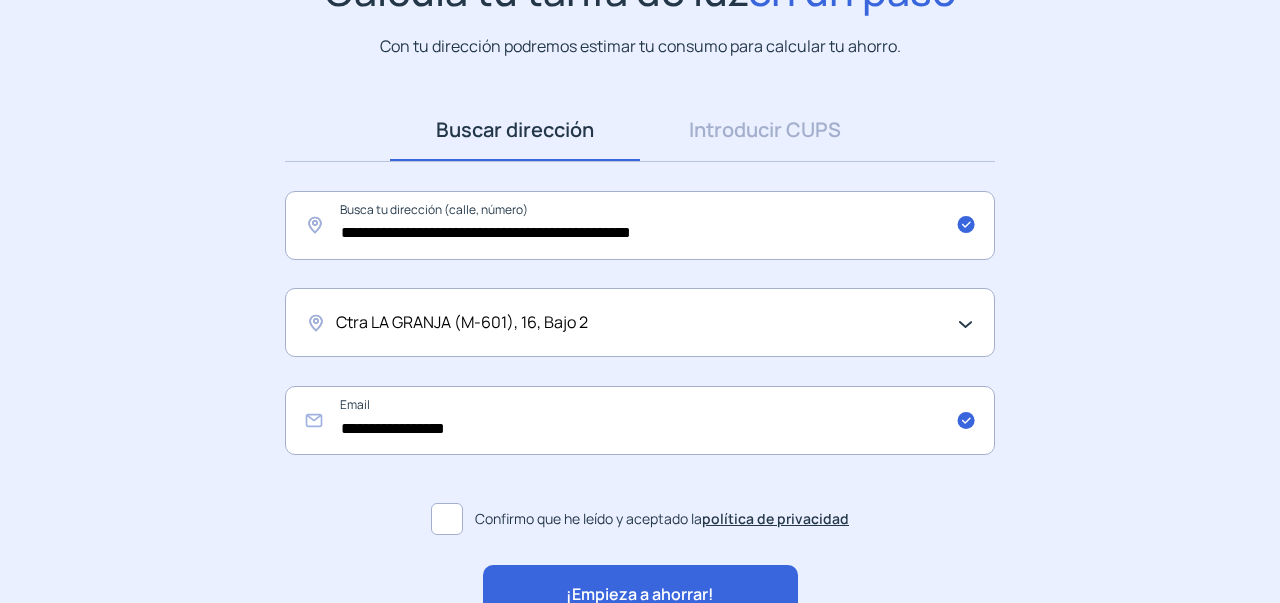click on "¡Empieza a ahorrar!" 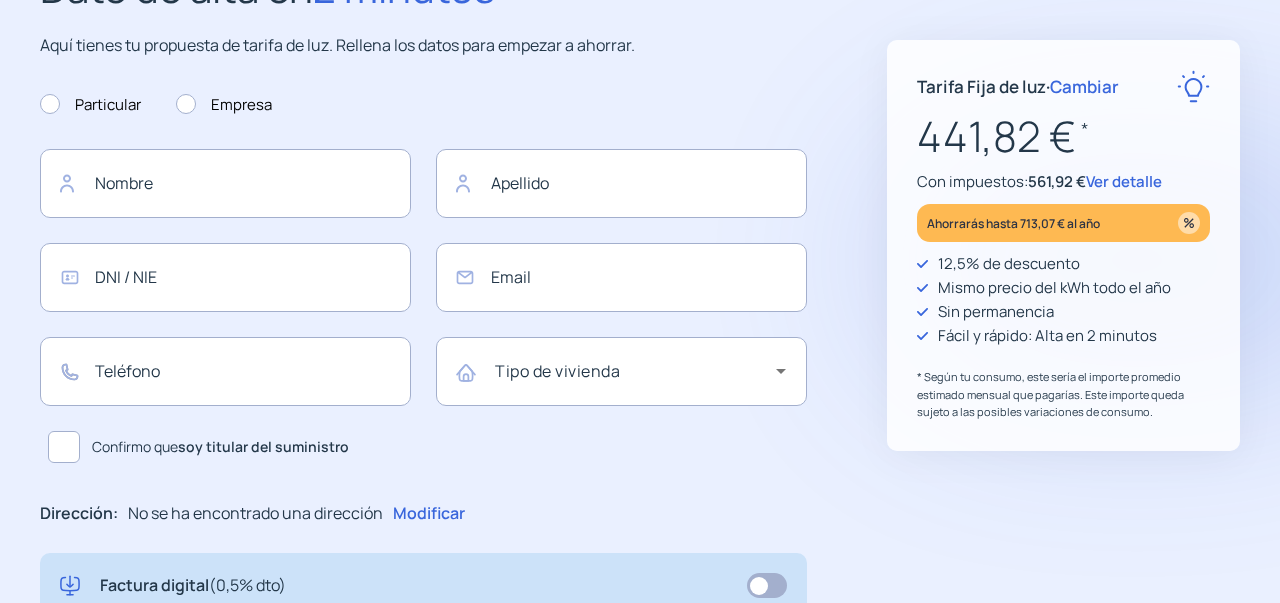 type on "**********" 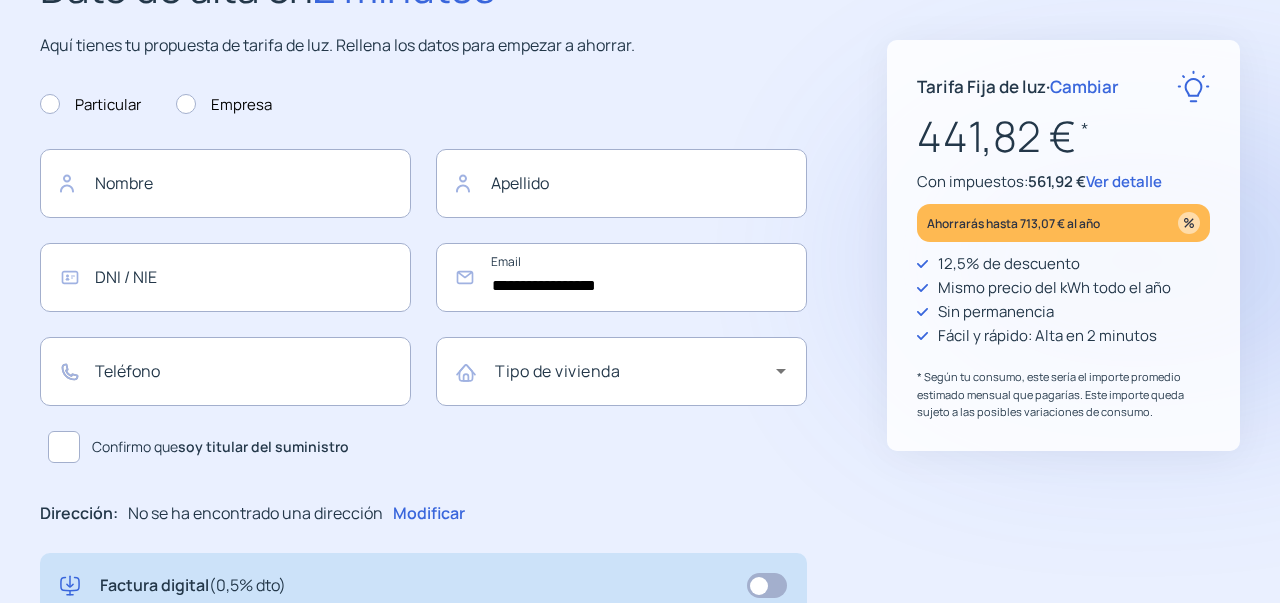 scroll, scrollTop: 0, scrollLeft: 0, axis: both 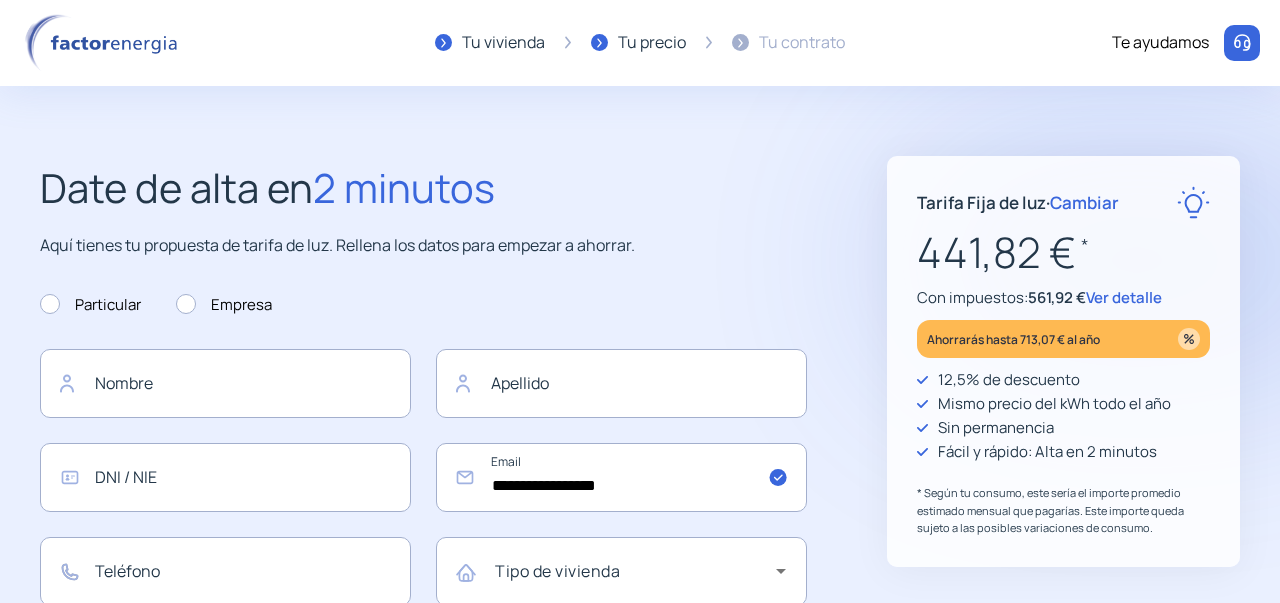 click on "Ver detalle" 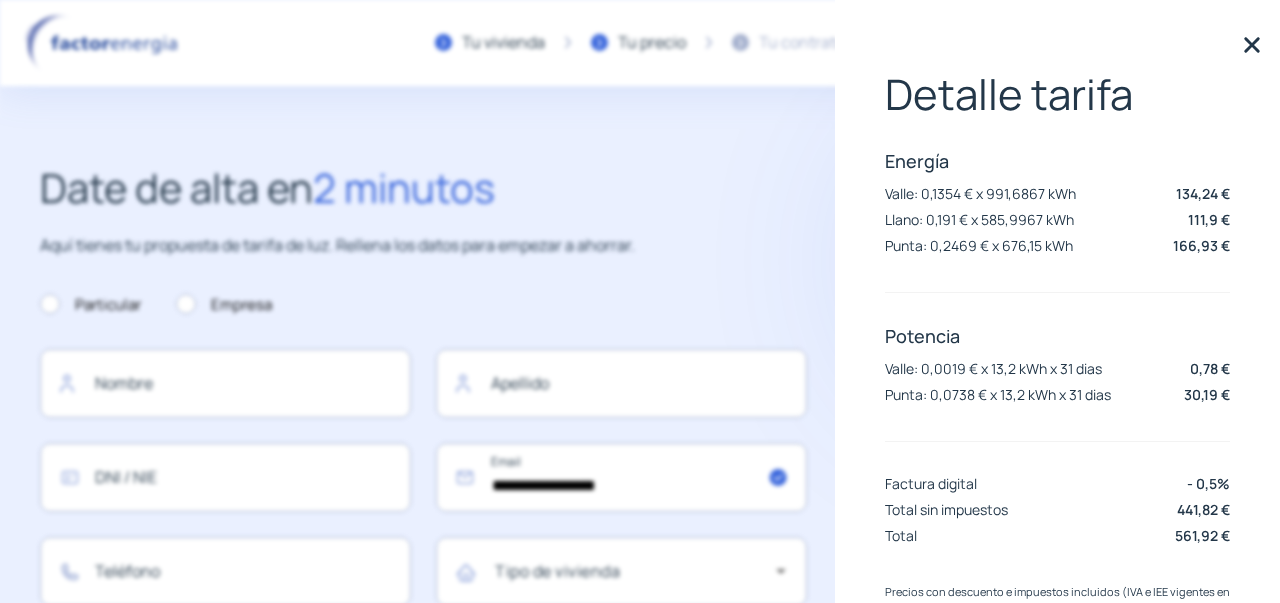 click on "Date de alta en  2 minutos" 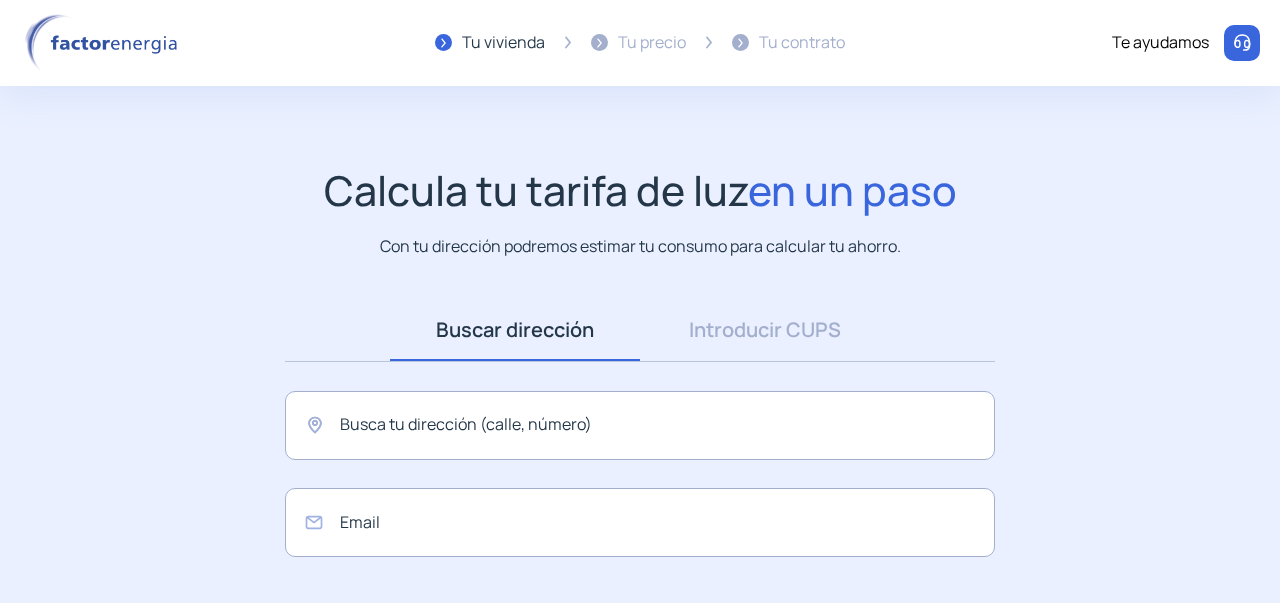 scroll, scrollTop: 0, scrollLeft: 0, axis: both 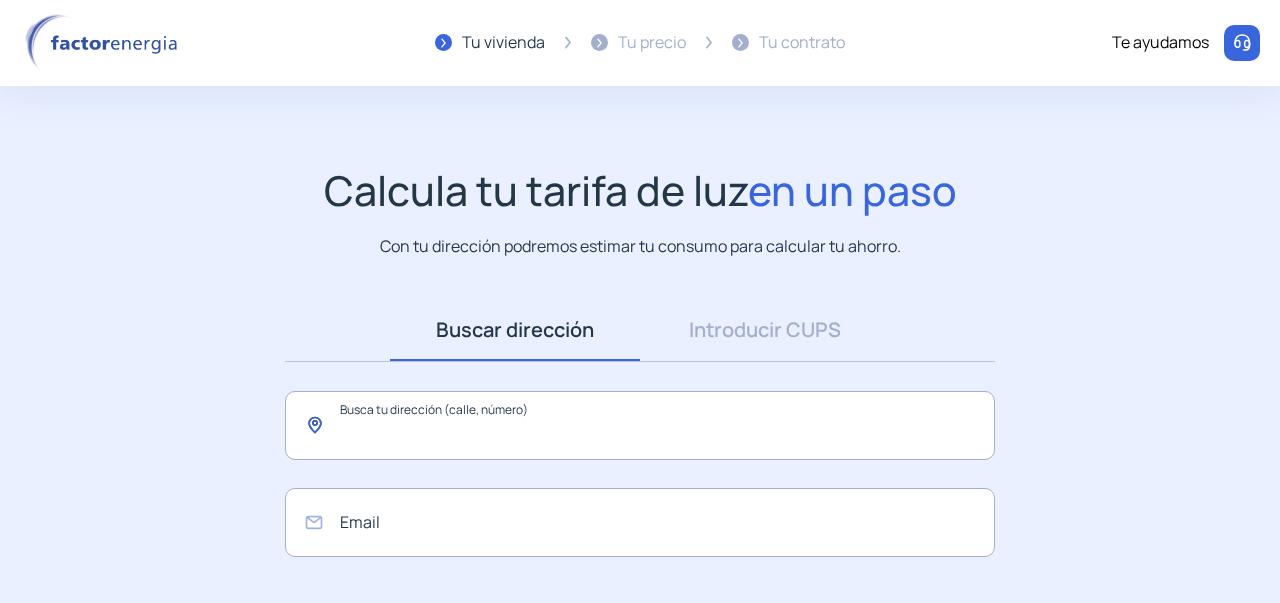 click 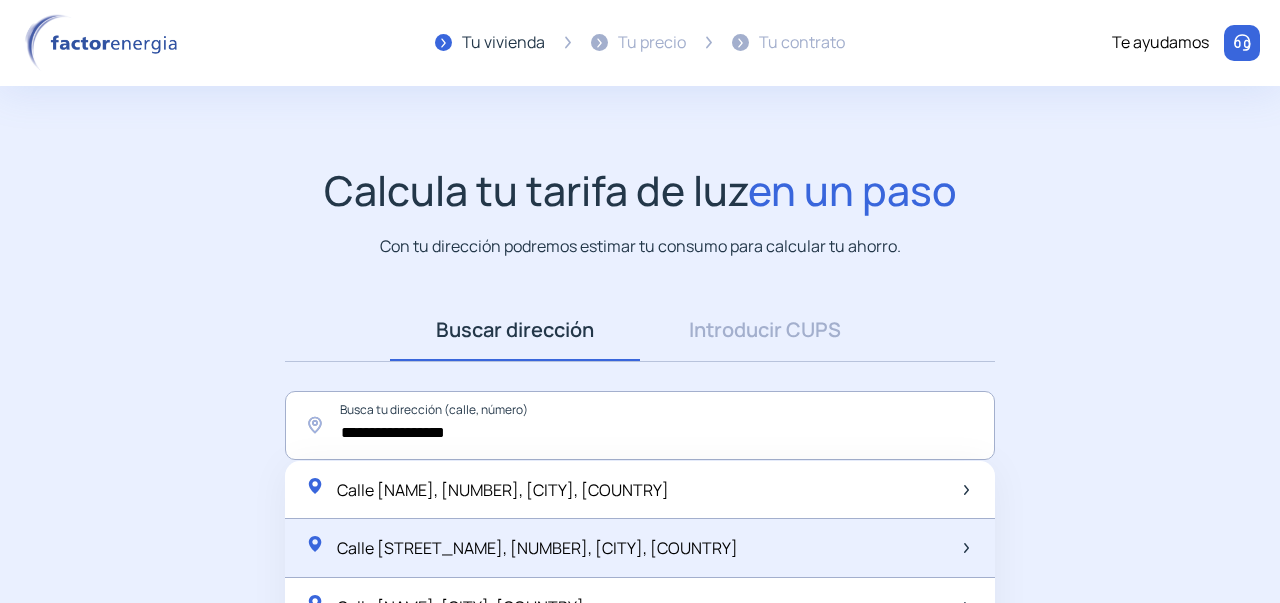 click on "Calle [STREET_NAME], [NUMBER], [CITY], [COUNTRY]" 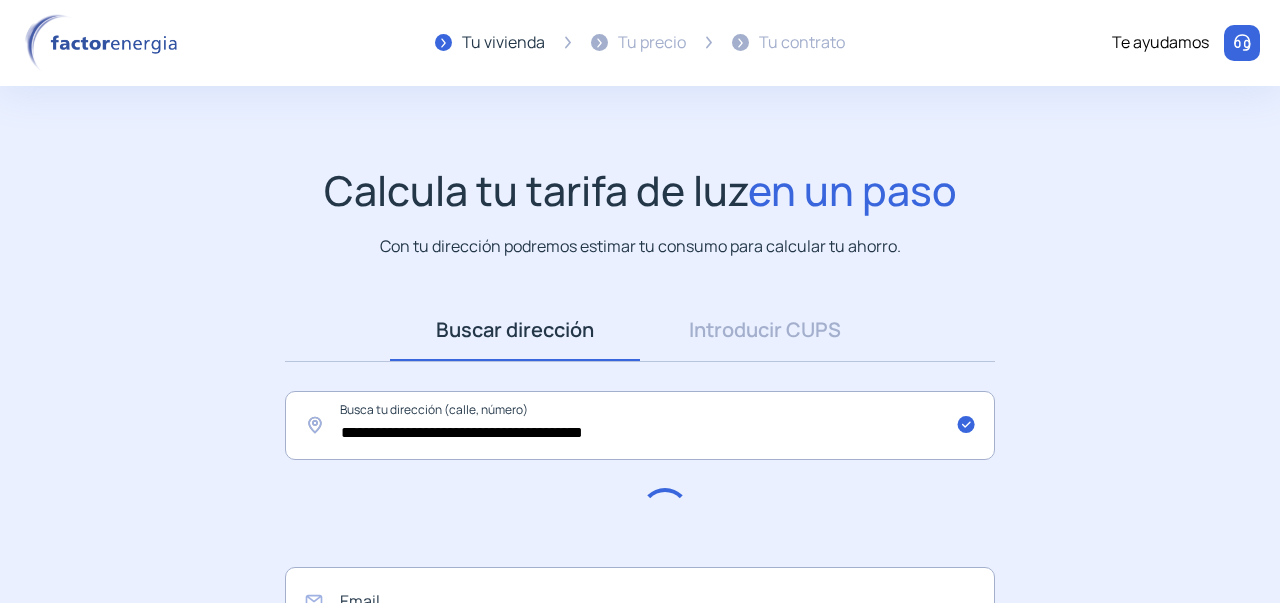 scroll, scrollTop: 100, scrollLeft: 0, axis: vertical 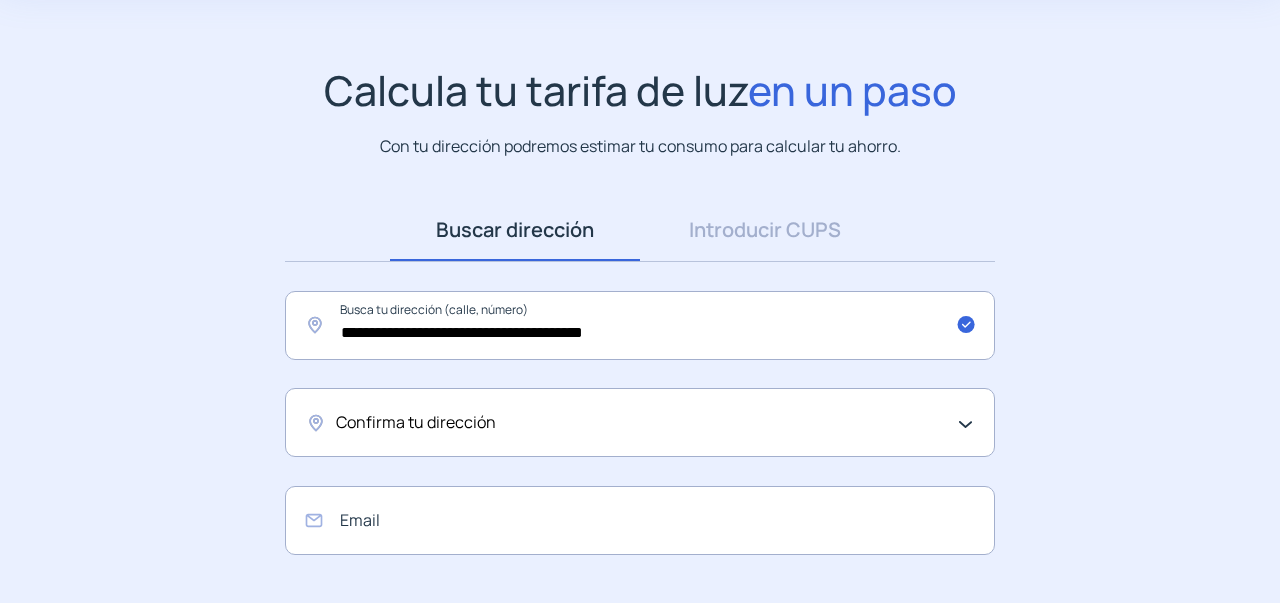 click on "Confirma tu dirección" 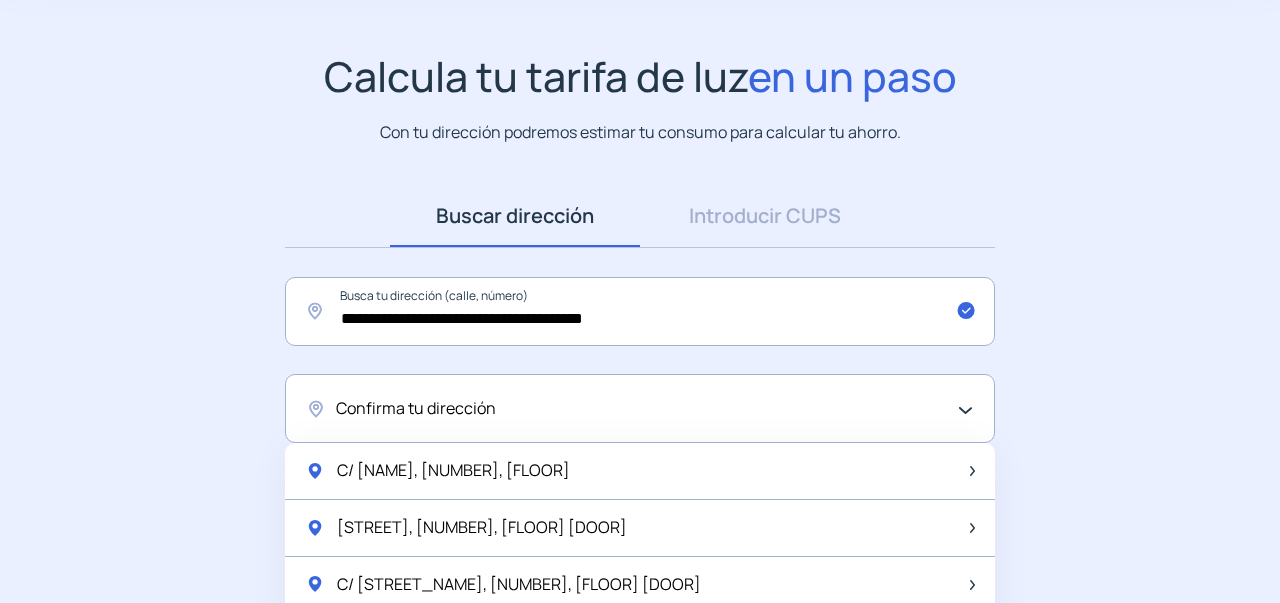 scroll, scrollTop: 300, scrollLeft: 0, axis: vertical 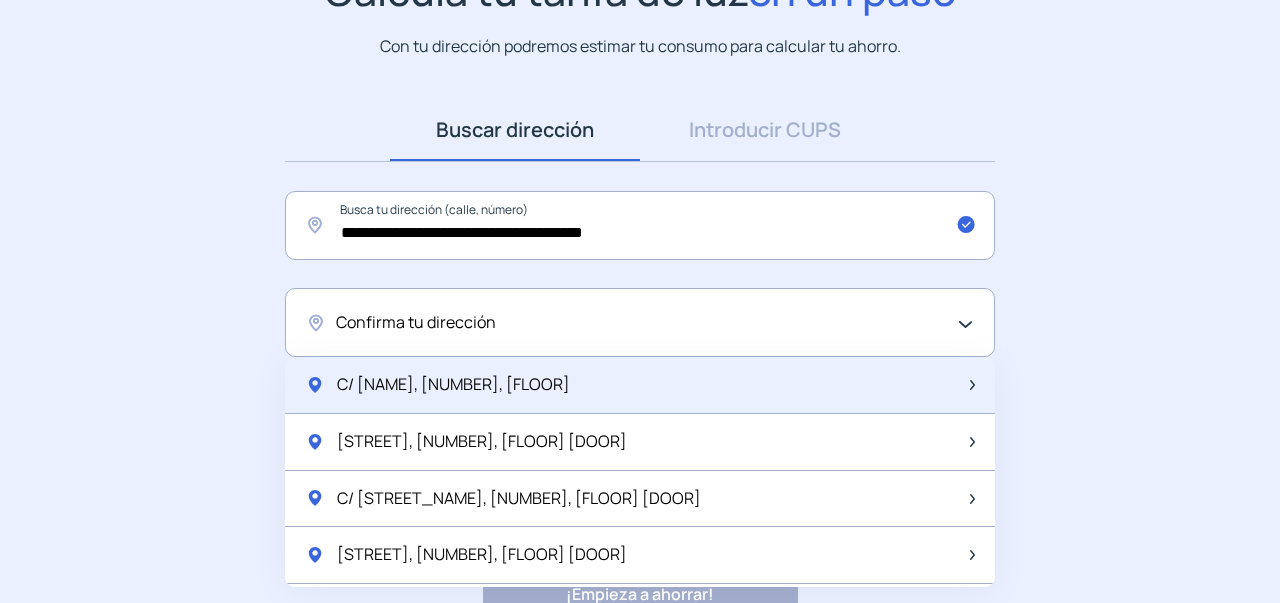 click on "C/ San Juan, 34, Bajo" 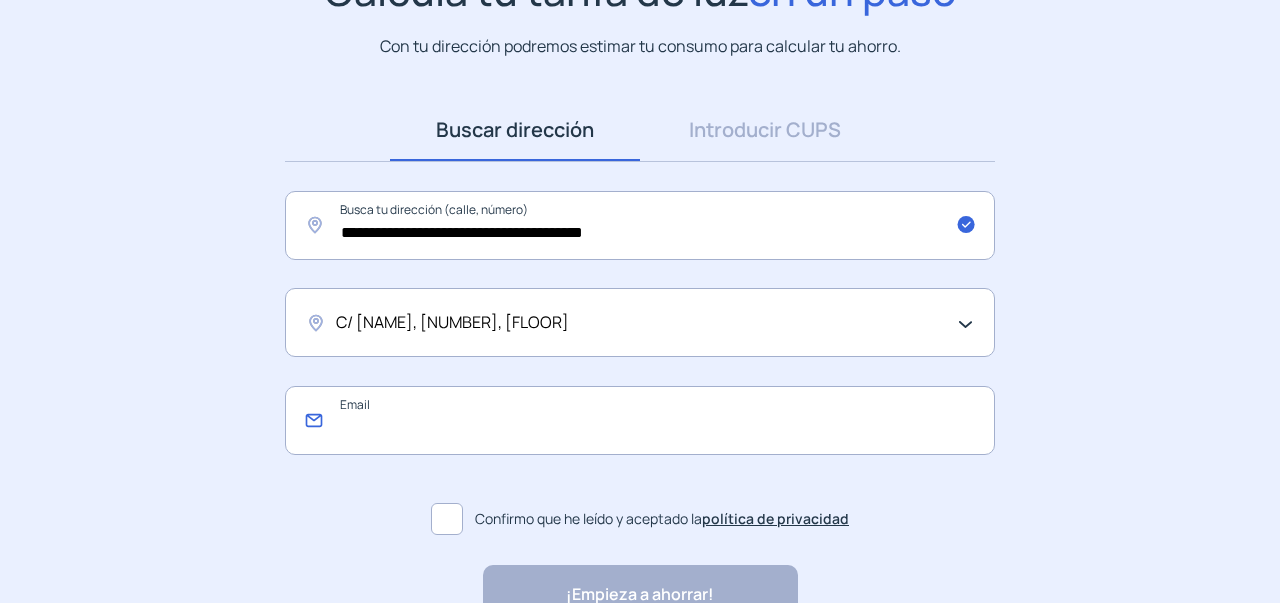 click 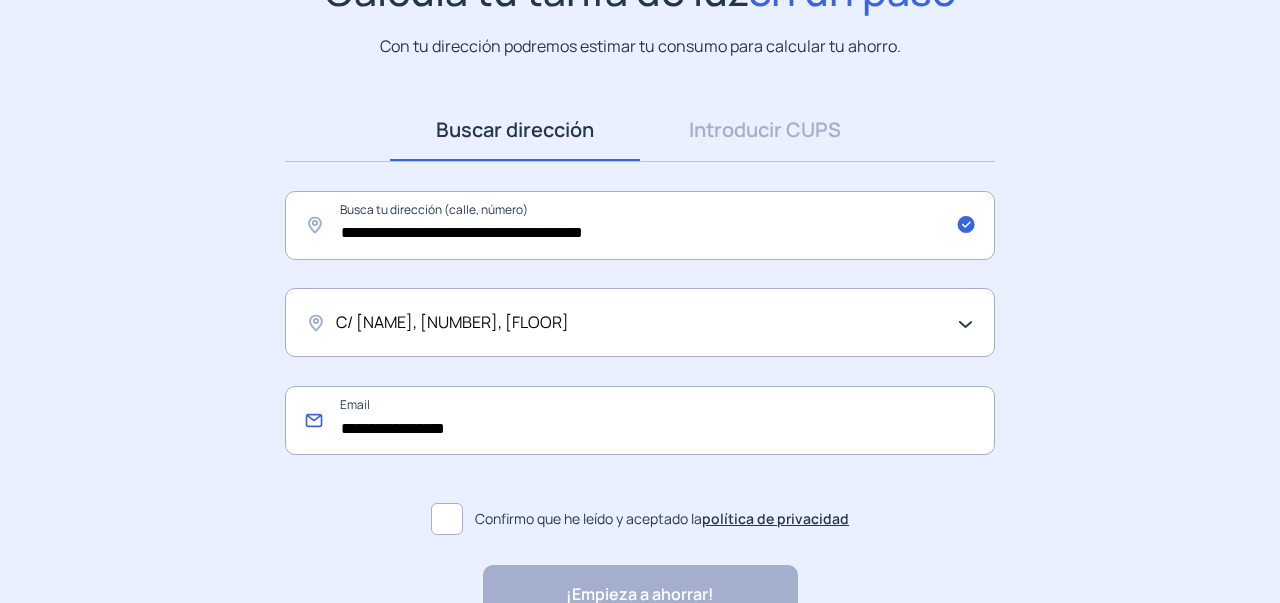type on "**********" 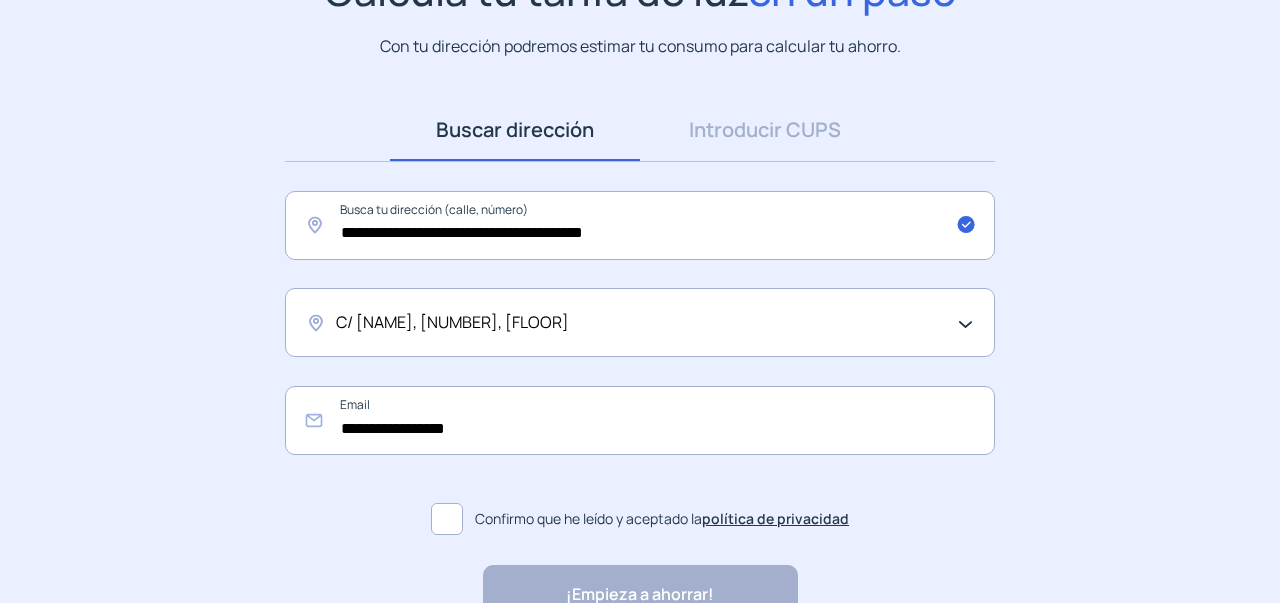 click on "Confirmo que he leído y aceptado la  política de privacidad" 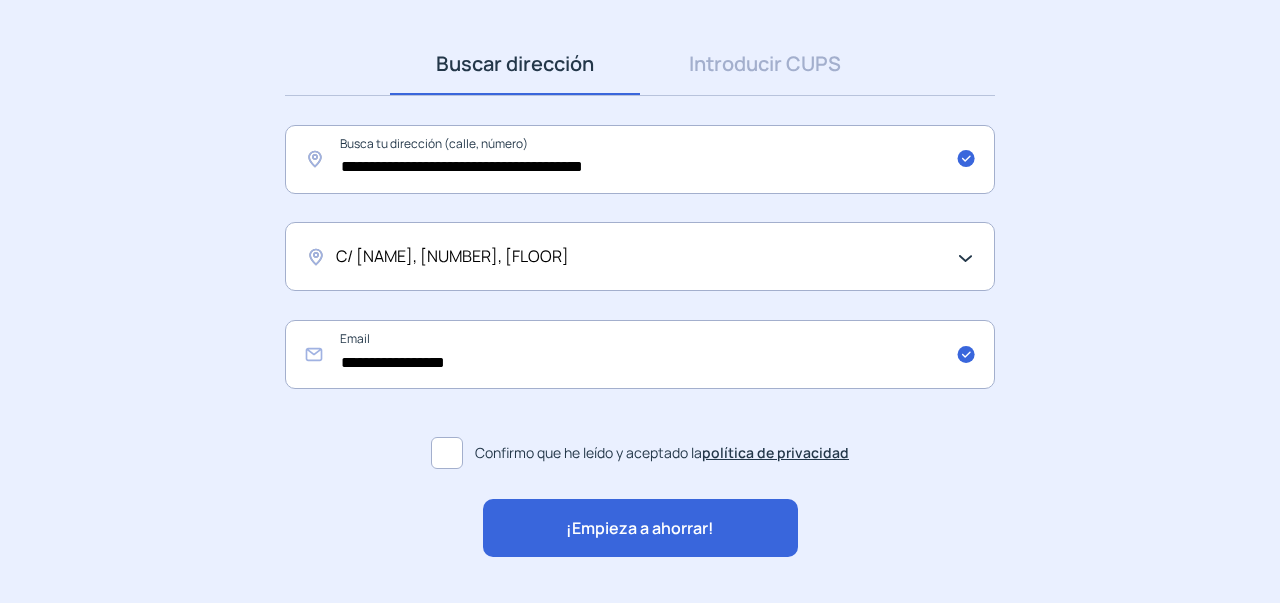 scroll, scrollTop: 320, scrollLeft: 0, axis: vertical 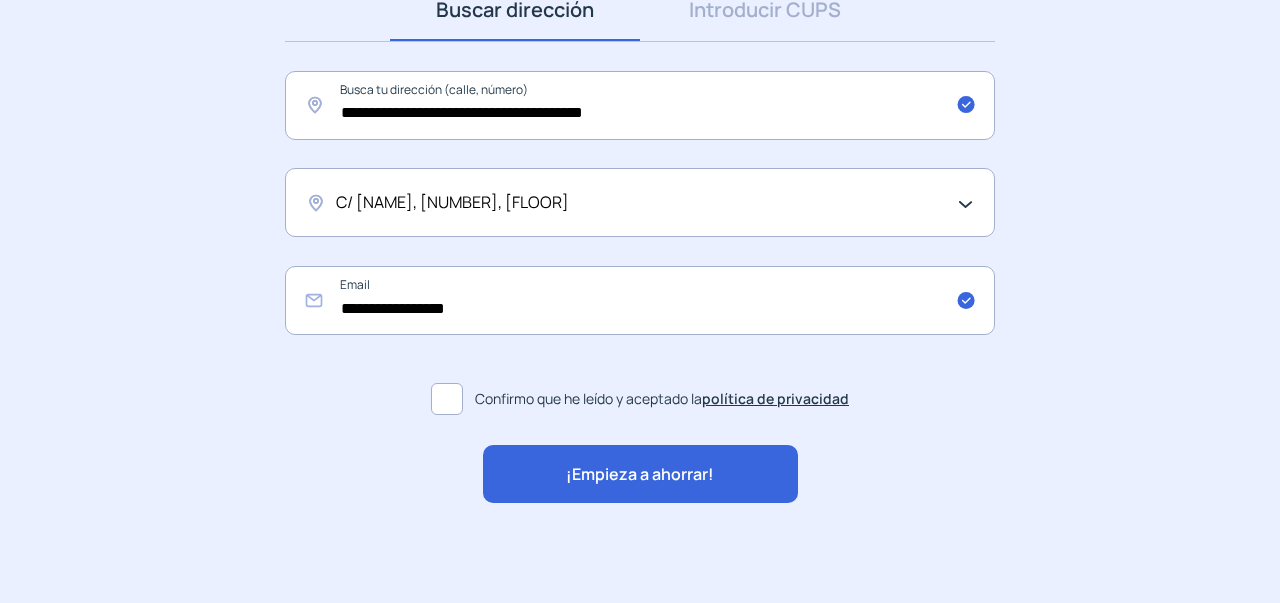 click on "¡Empieza a ahorrar!" 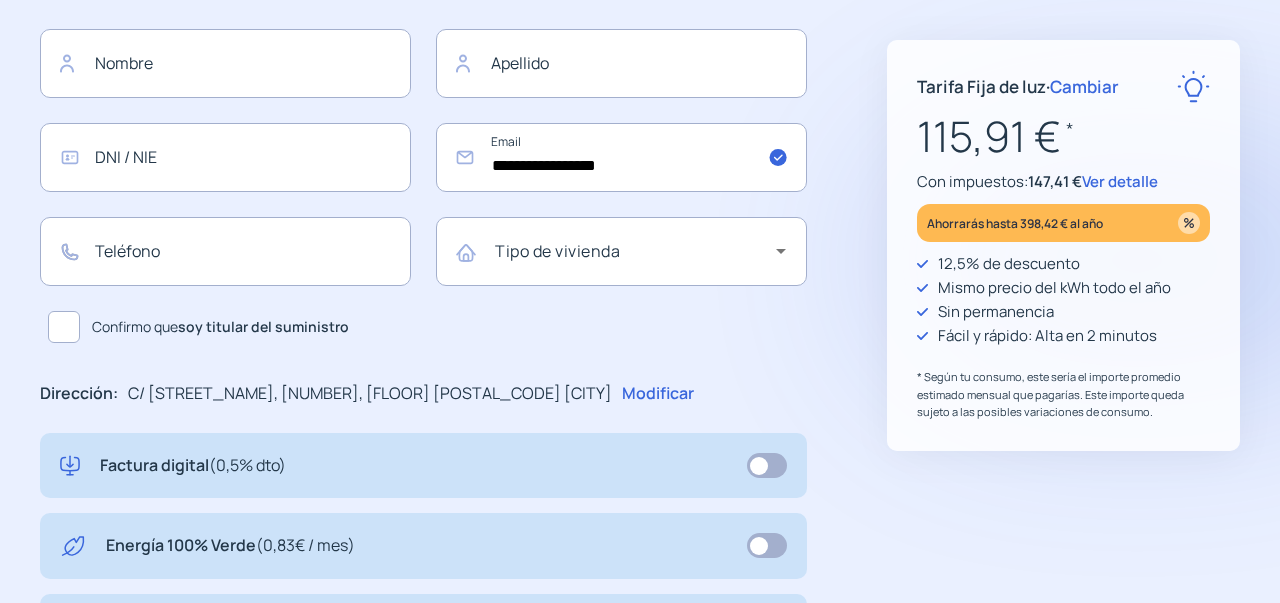 scroll, scrollTop: 0, scrollLeft: 0, axis: both 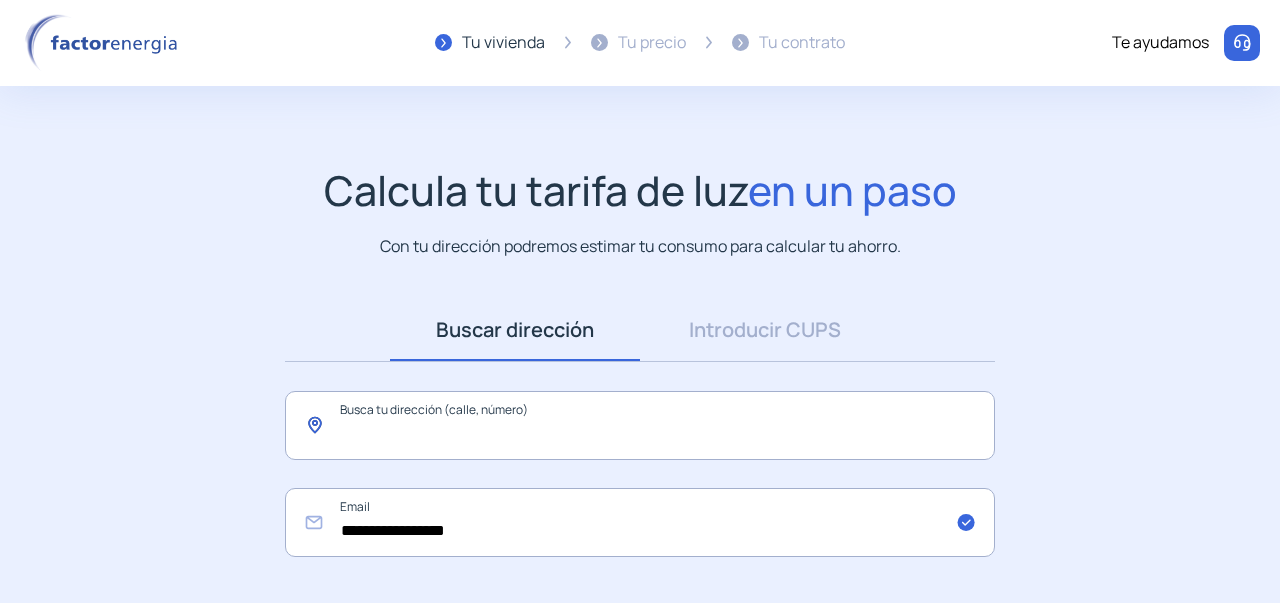 click 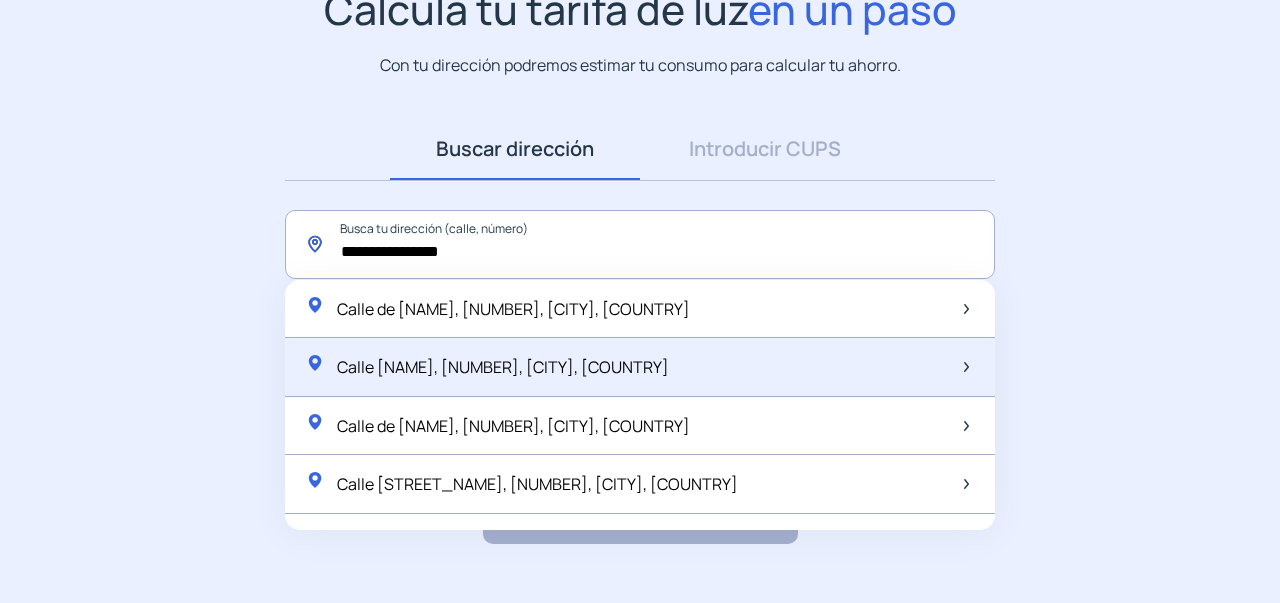 scroll, scrollTop: 200, scrollLeft: 0, axis: vertical 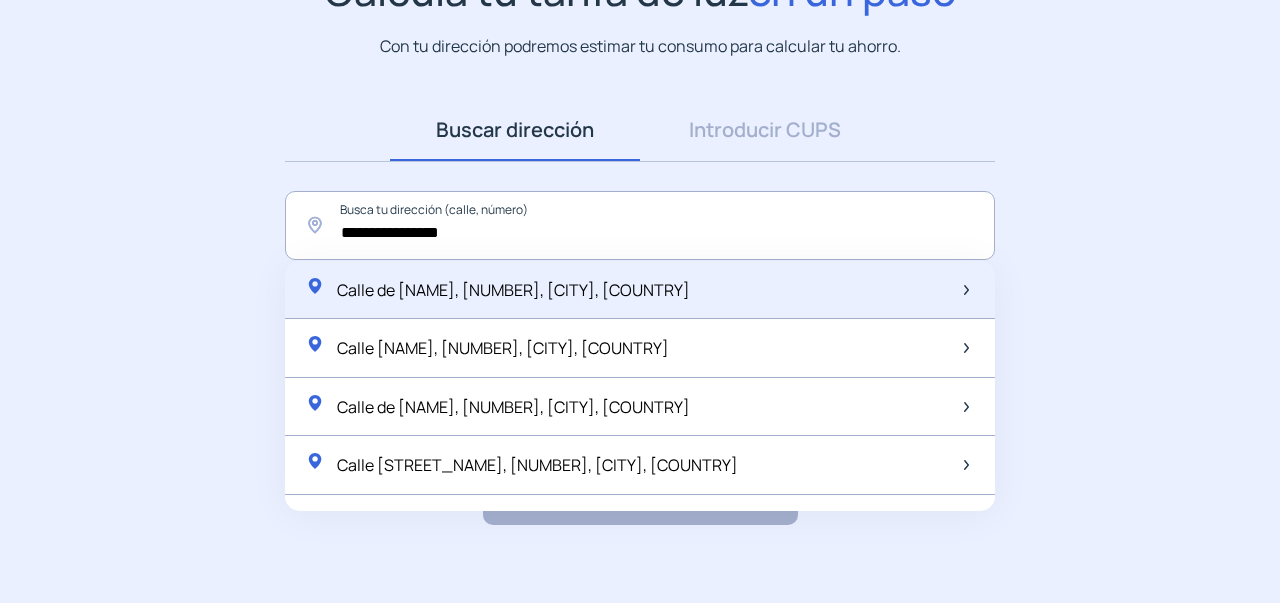 click on "Calle de Joaquín Turina, 2, Pozuelo de Alarcón, España" 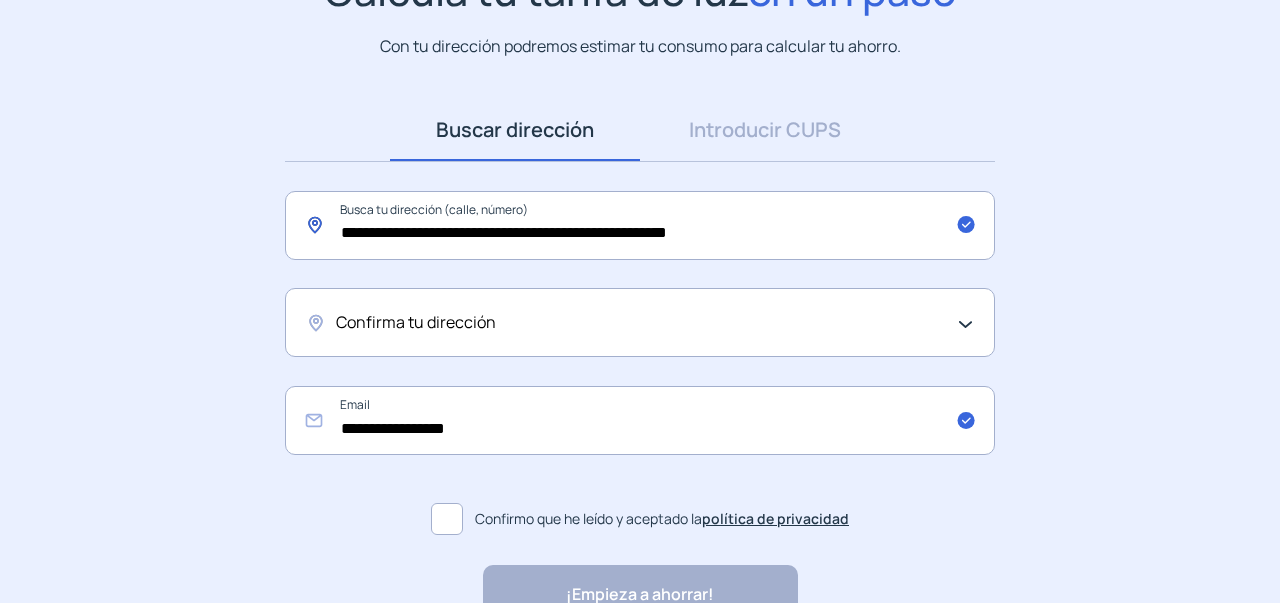 drag, startPoint x: 536, startPoint y: 227, endPoint x: 1100, endPoint y: 227, distance: 564 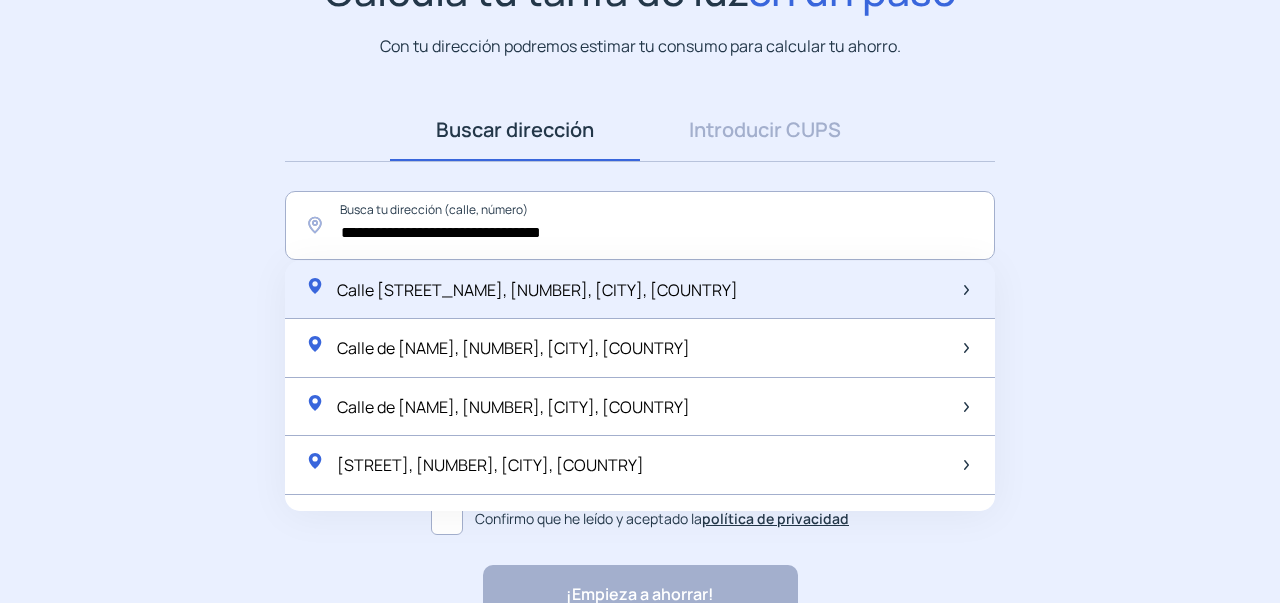 click on "Calle Joaquín Turina, 2, Majadahonda, España" 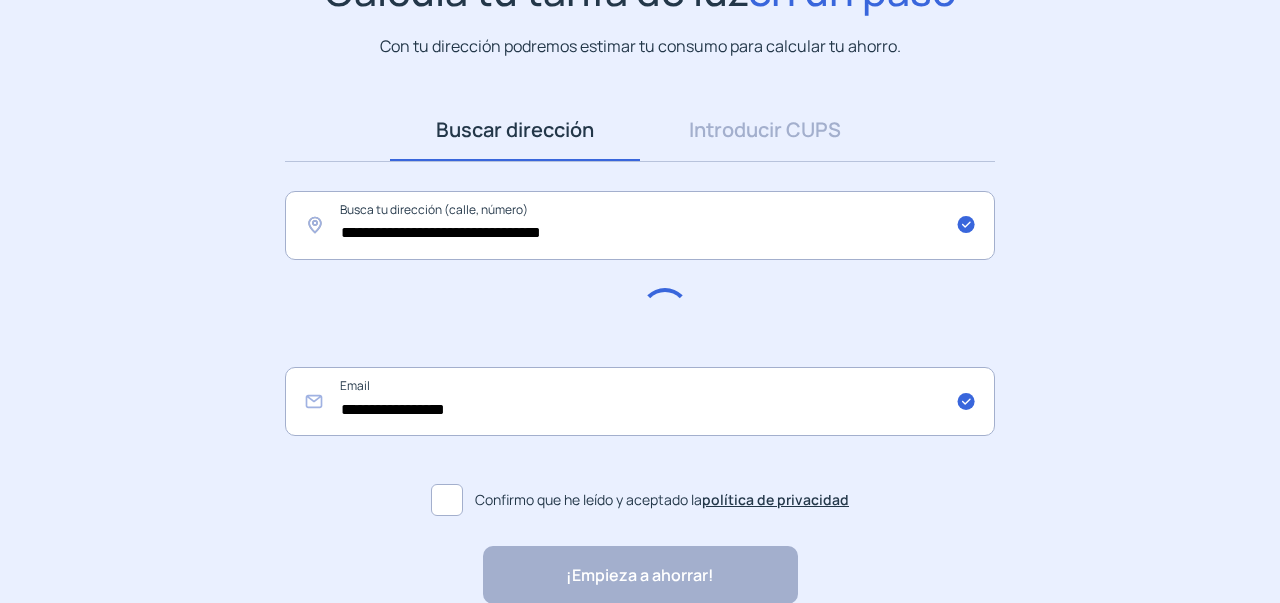 type on "**********" 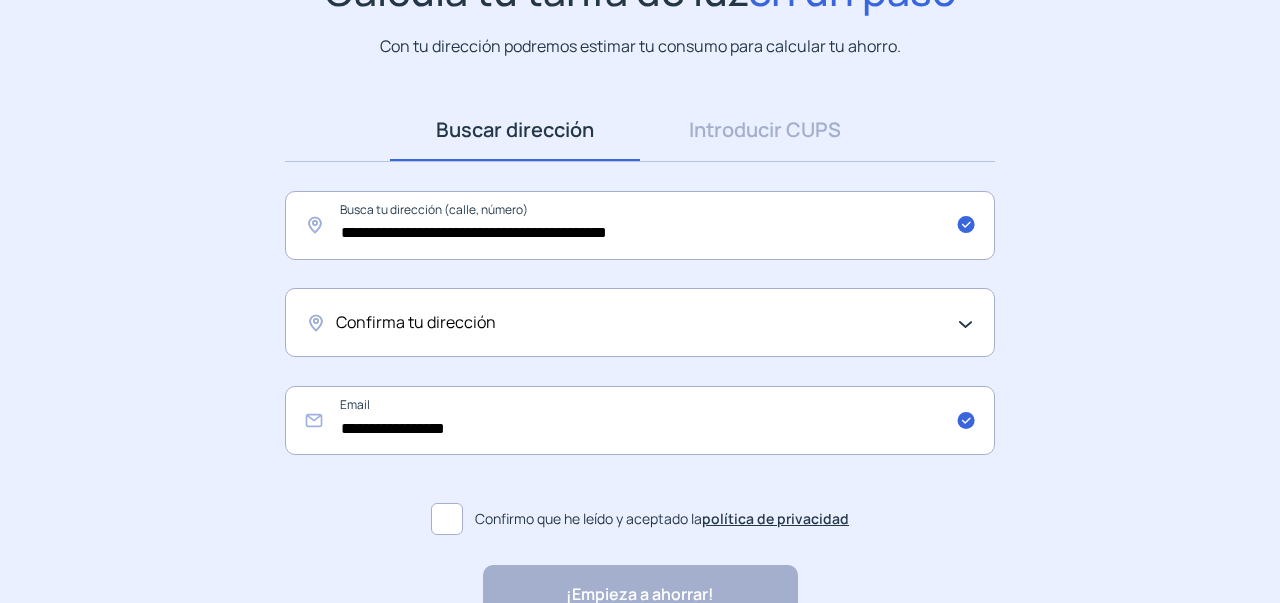 click on "Confirma tu dirección" 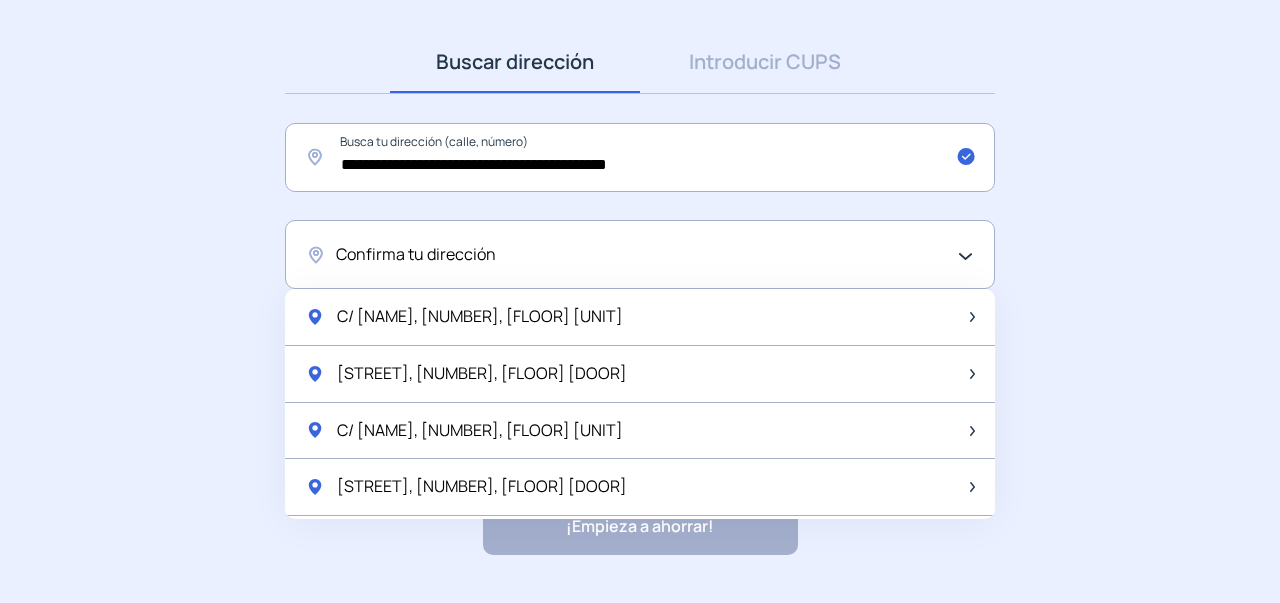 scroll, scrollTop: 300, scrollLeft: 0, axis: vertical 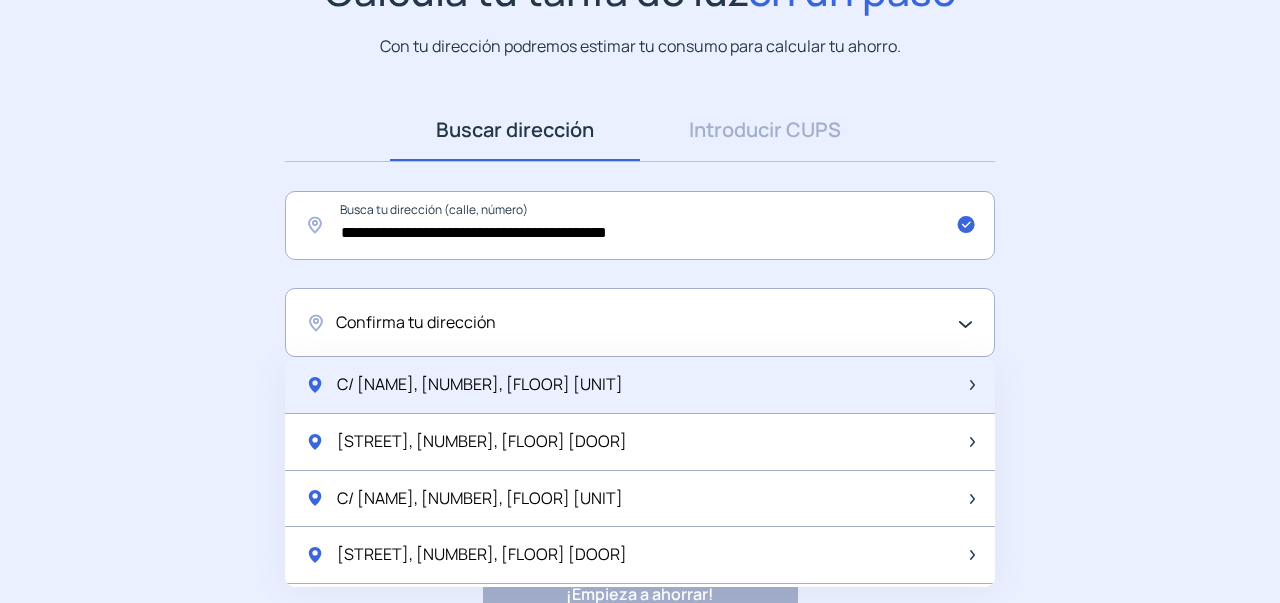 click on "C/ Joaquin Turina, 2, Bajo Cdad" 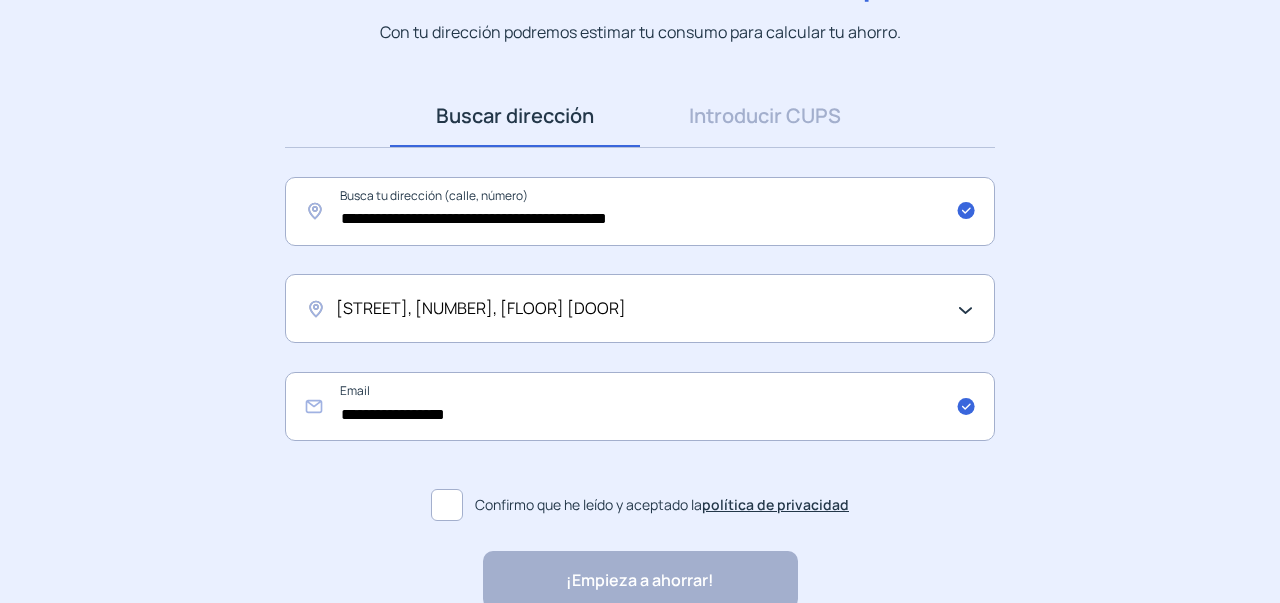 scroll, scrollTop: 300, scrollLeft: 0, axis: vertical 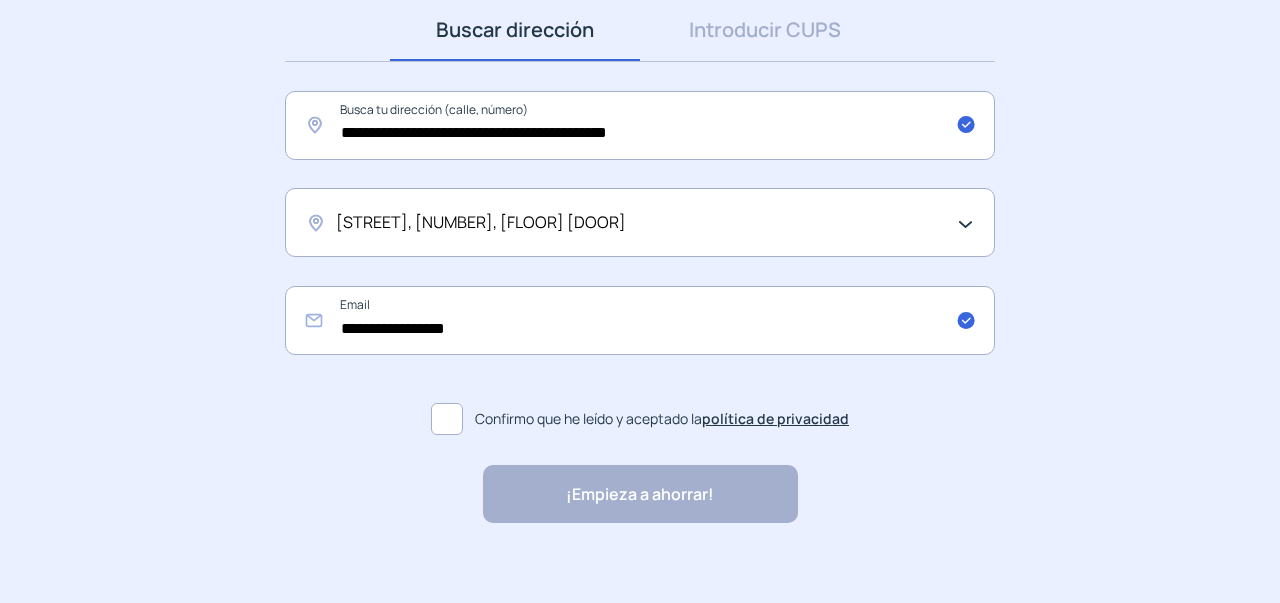 click 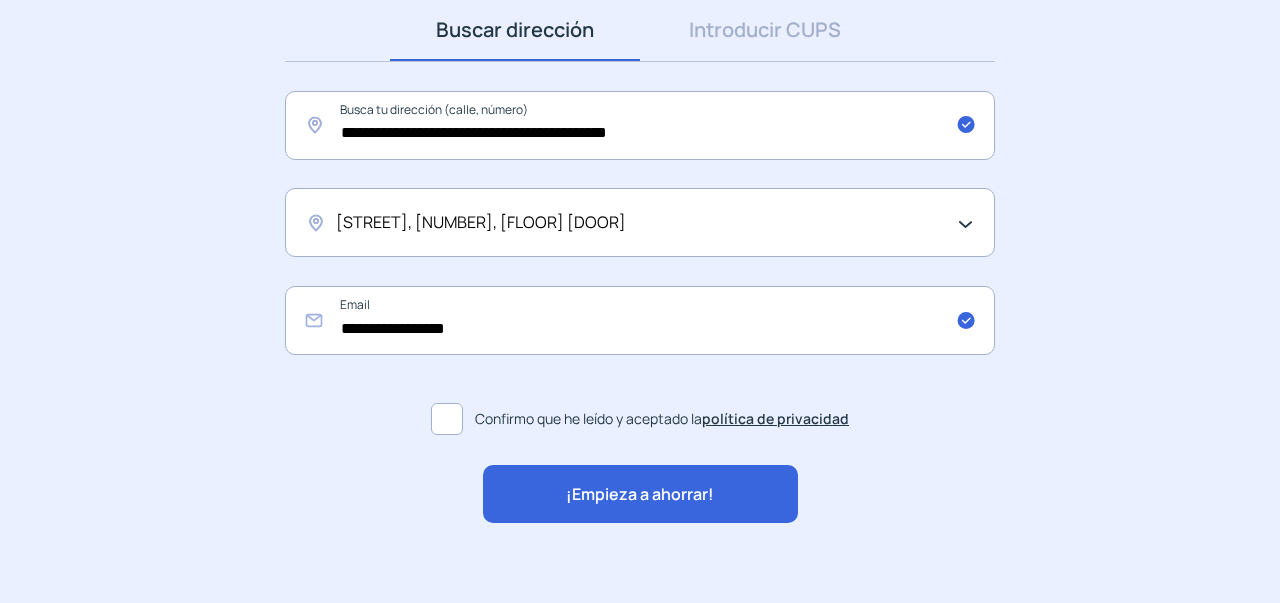 click on "¡Empieza a ahorrar!" 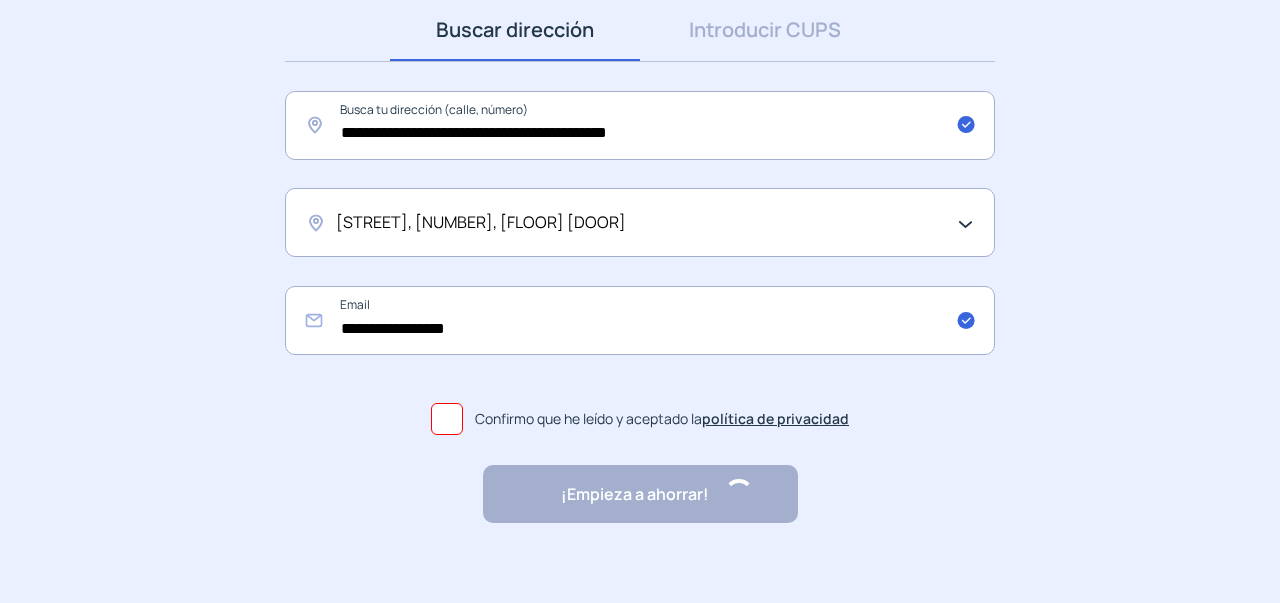 scroll, scrollTop: 0, scrollLeft: 0, axis: both 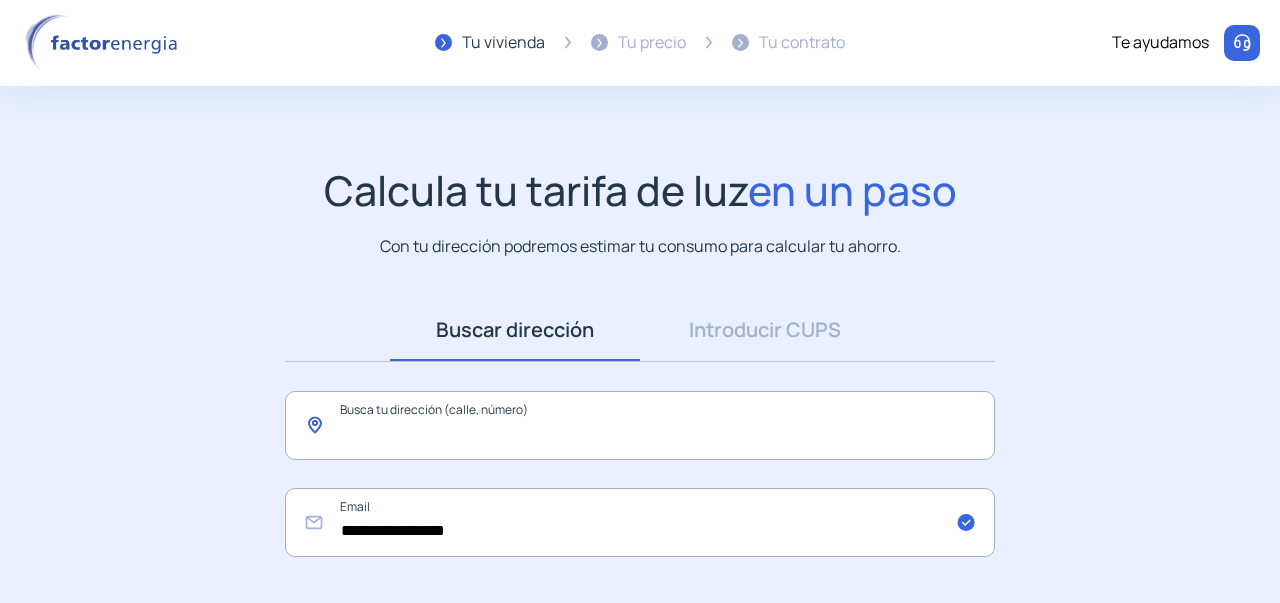 click 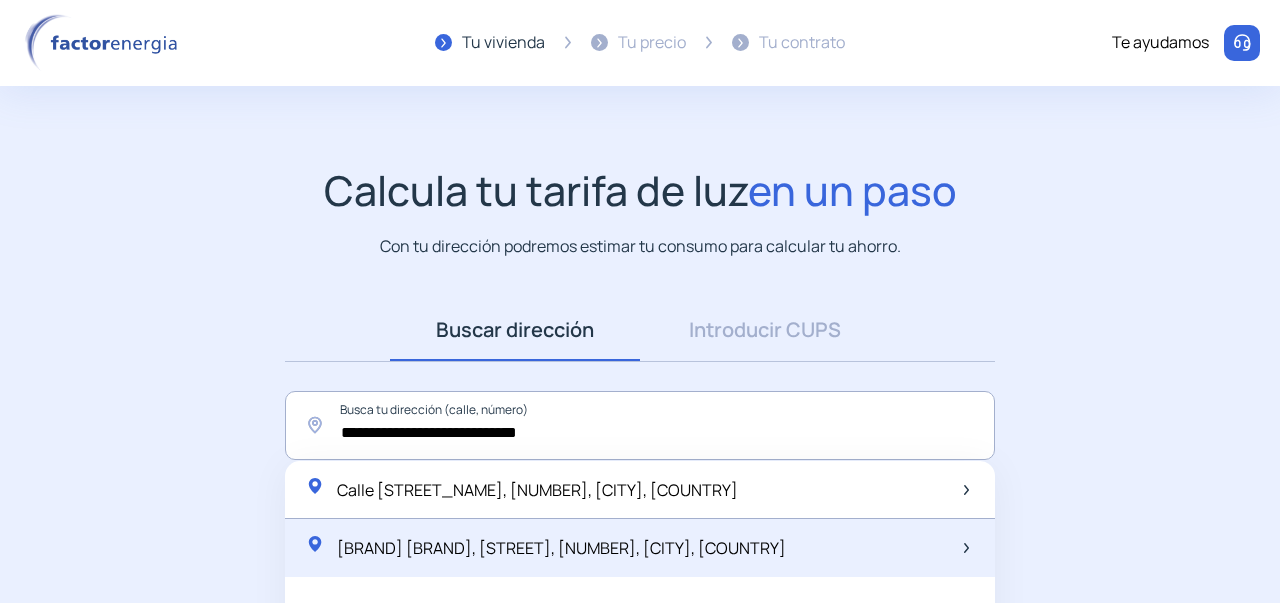 click on "Guardia Civil de Majadahonda, Calle Joaquín Turina, 2, Majadahonda, España" 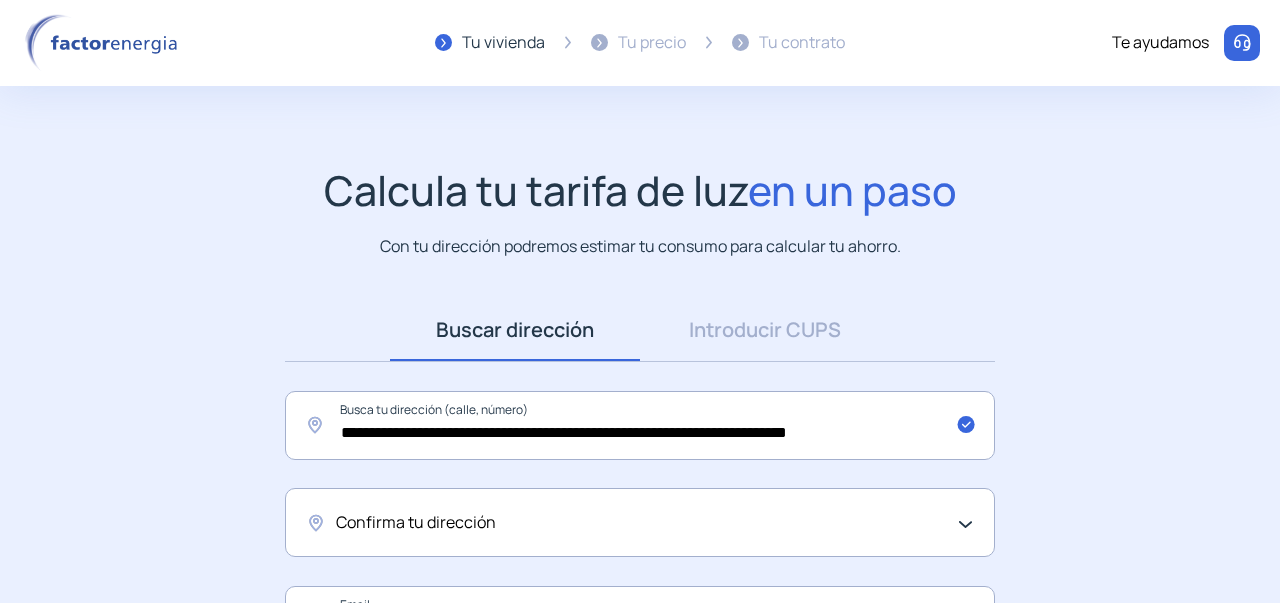 scroll, scrollTop: 100, scrollLeft: 0, axis: vertical 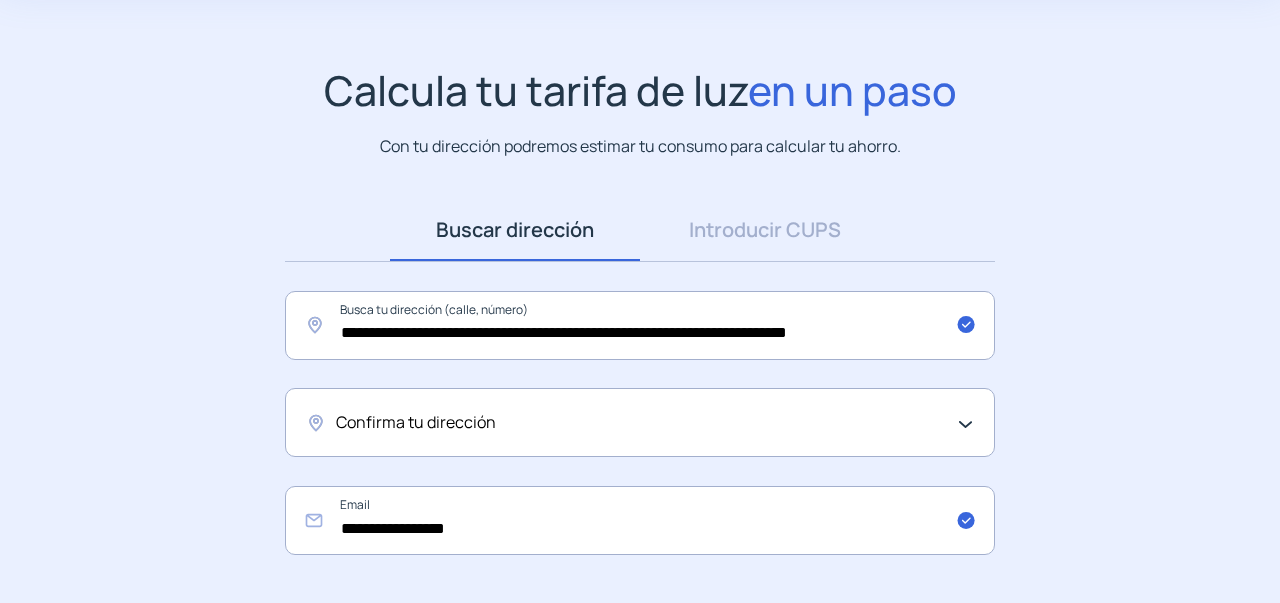 click on "Confirma tu dirección" 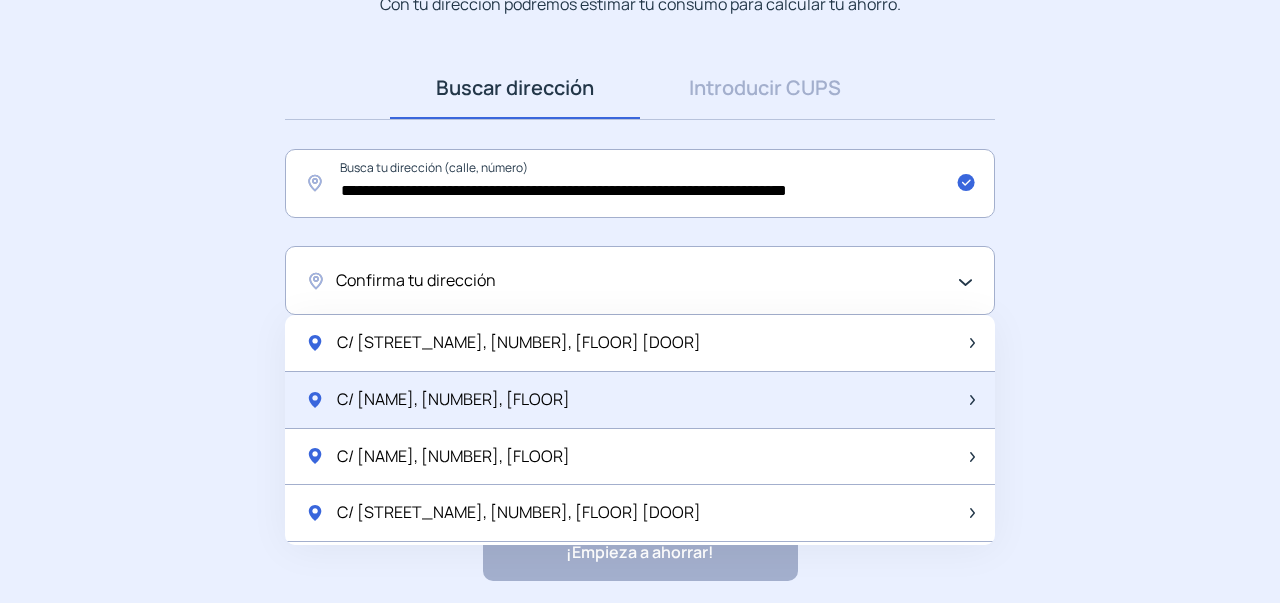 scroll, scrollTop: 300, scrollLeft: 0, axis: vertical 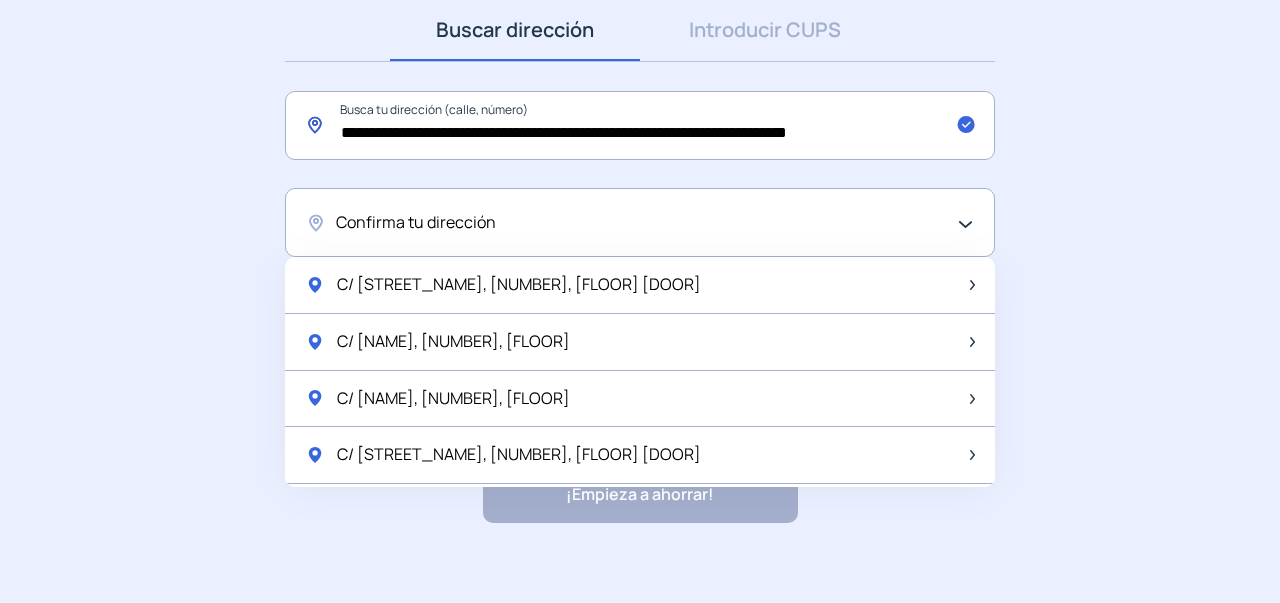 click on "**********" 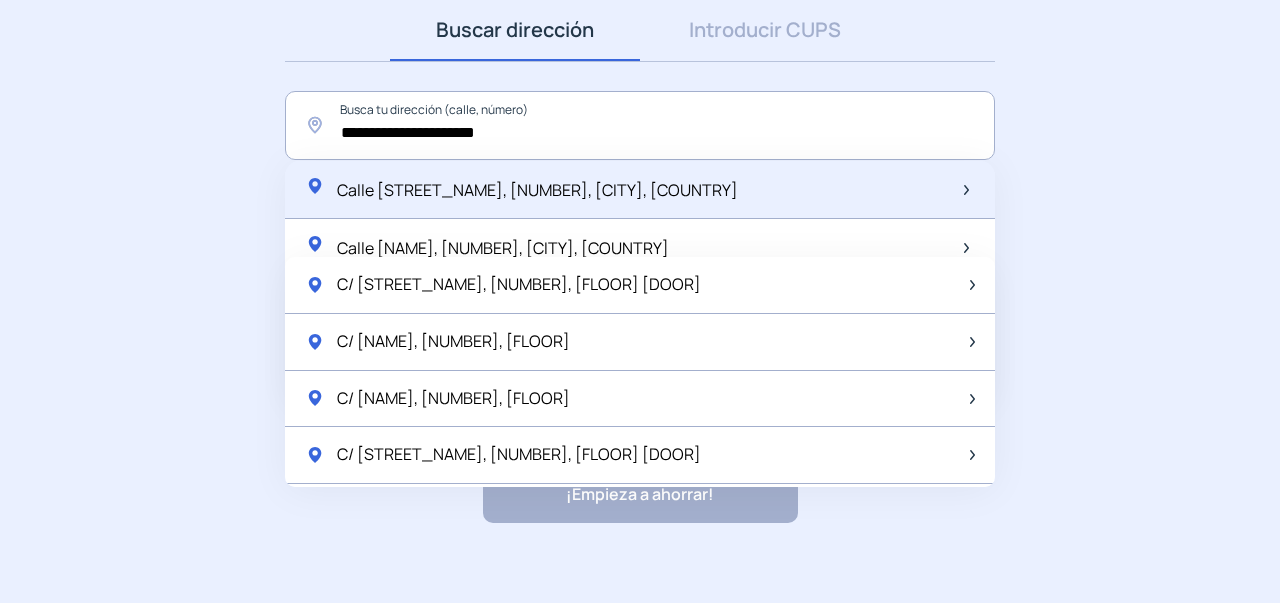 click on "Calle Joaquín Turina, 2, Majadahonda, España" 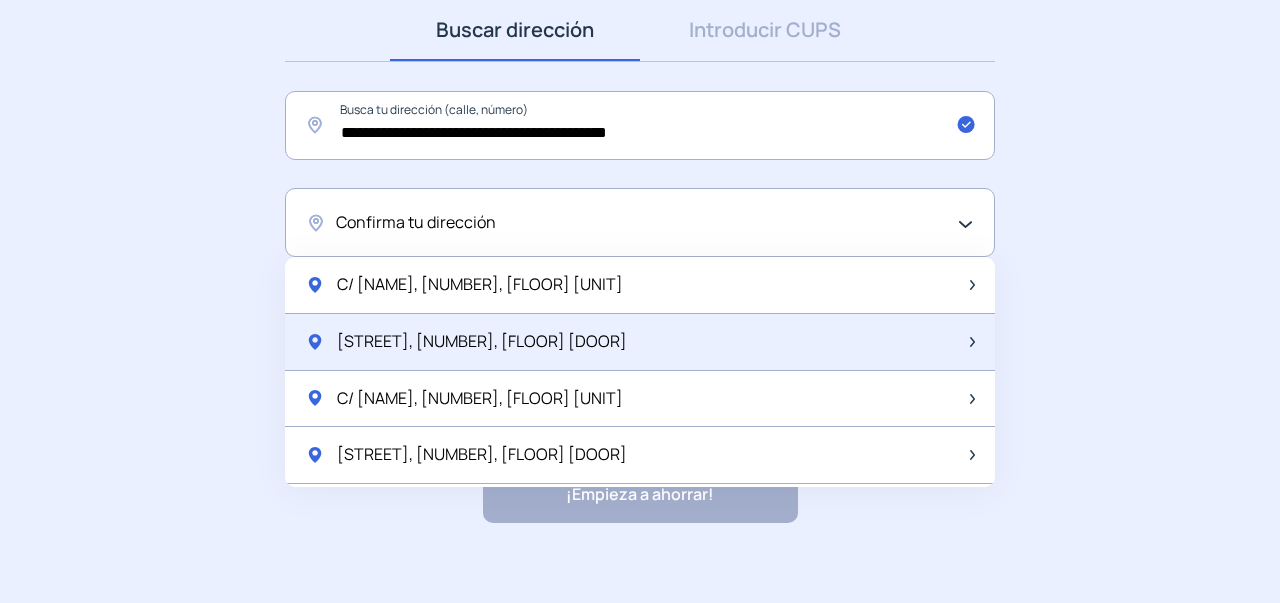 click on "C/ Joaquin Turina, 2, Bajo Lc1" 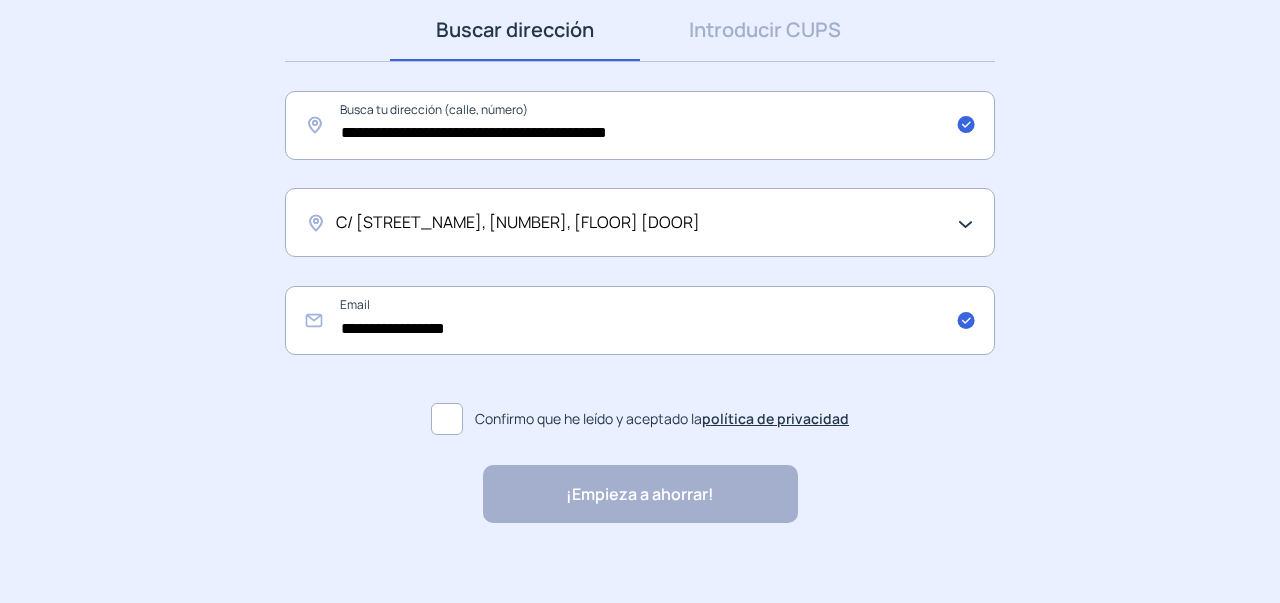 click 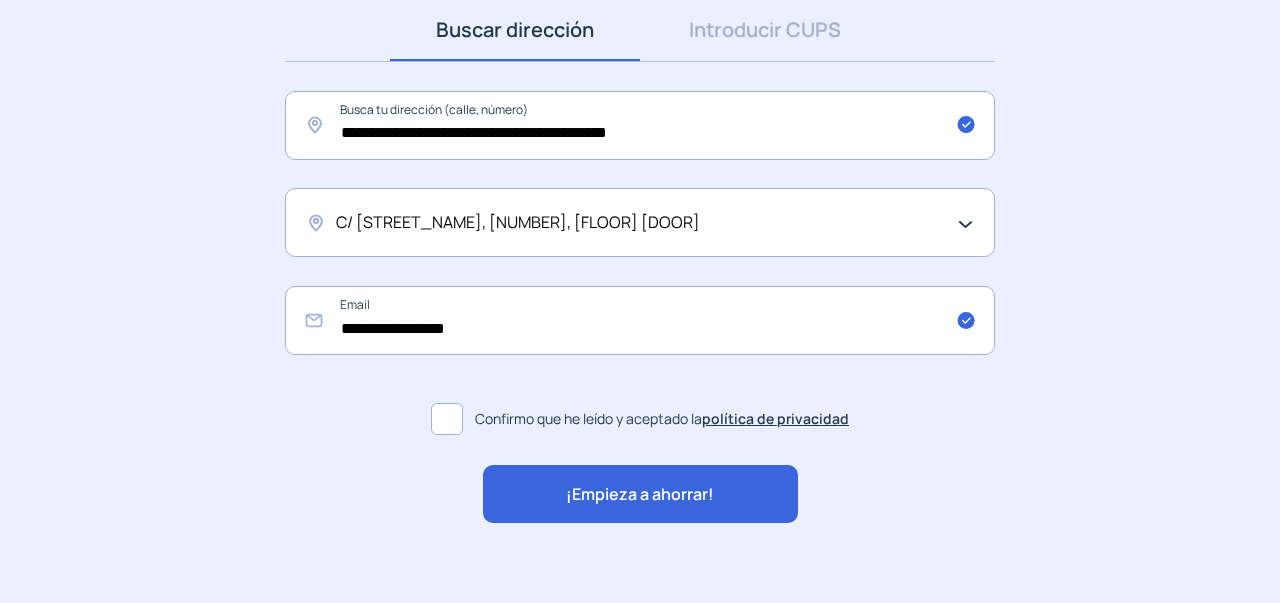 click on "¡Empieza a ahorrar!" 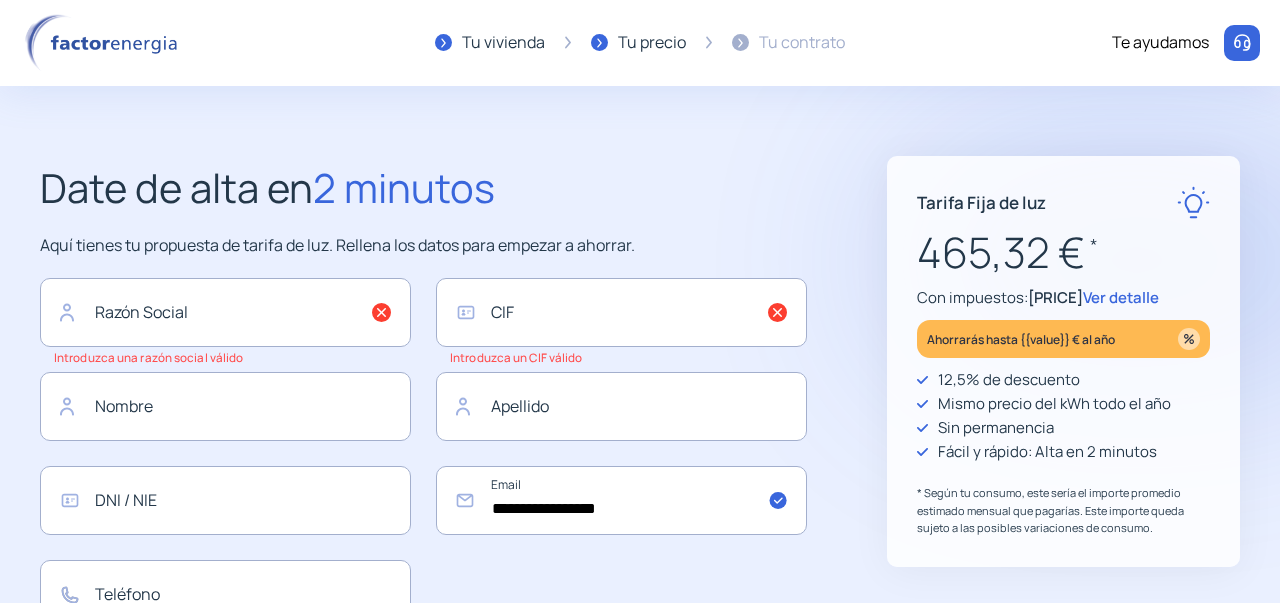scroll, scrollTop: 100, scrollLeft: 0, axis: vertical 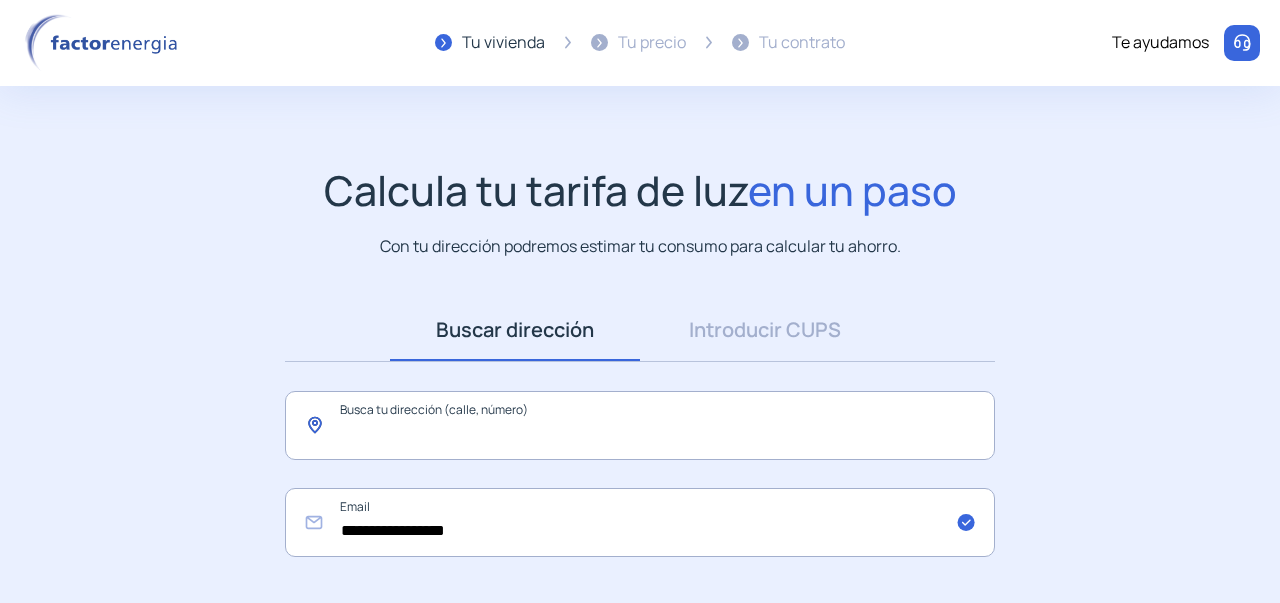 click 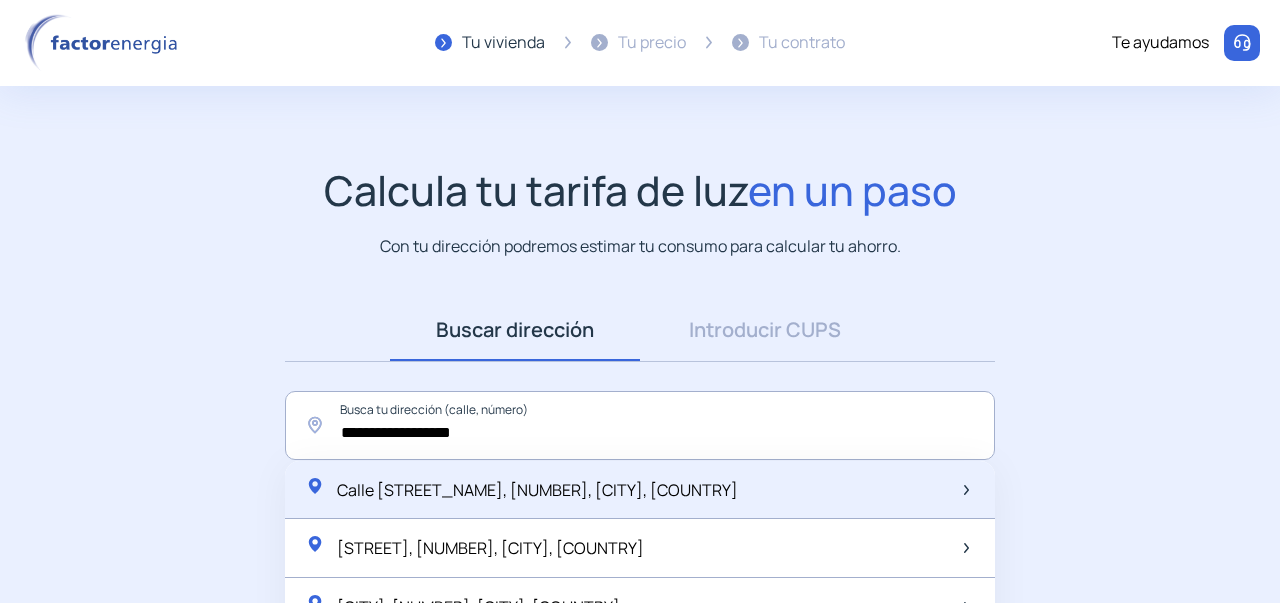 click on "Calle Soberanía, 12, Galapagar, España" 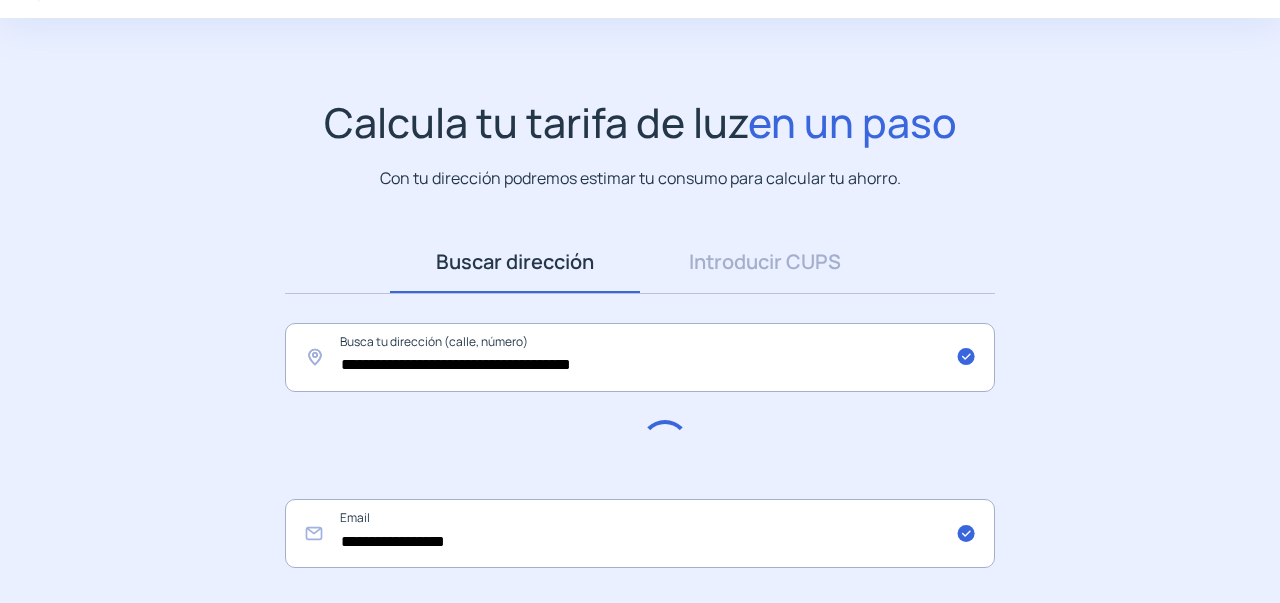 scroll, scrollTop: 100, scrollLeft: 0, axis: vertical 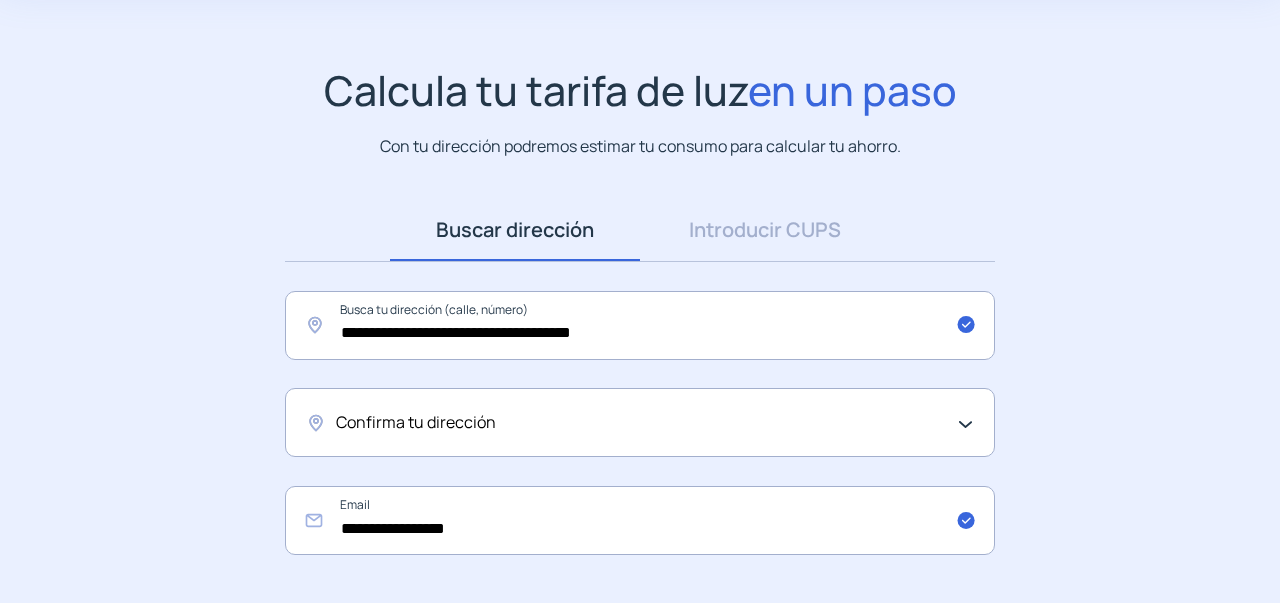 click on "Confirma tu dirección" 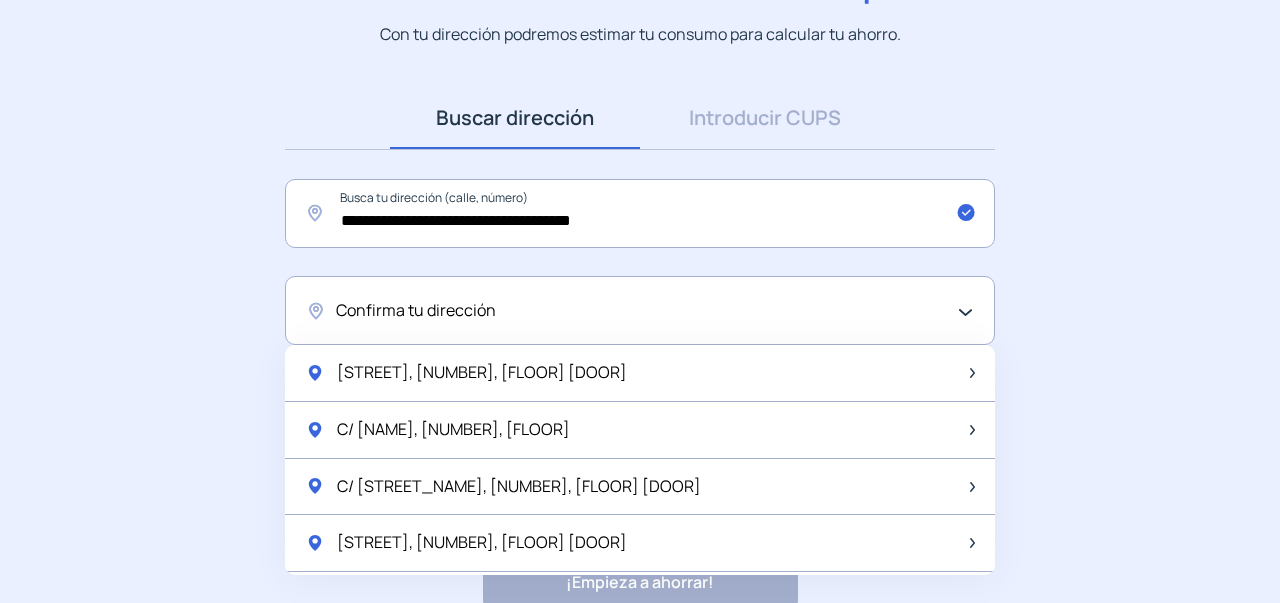scroll, scrollTop: 300, scrollLeft: 0, axis: vertical 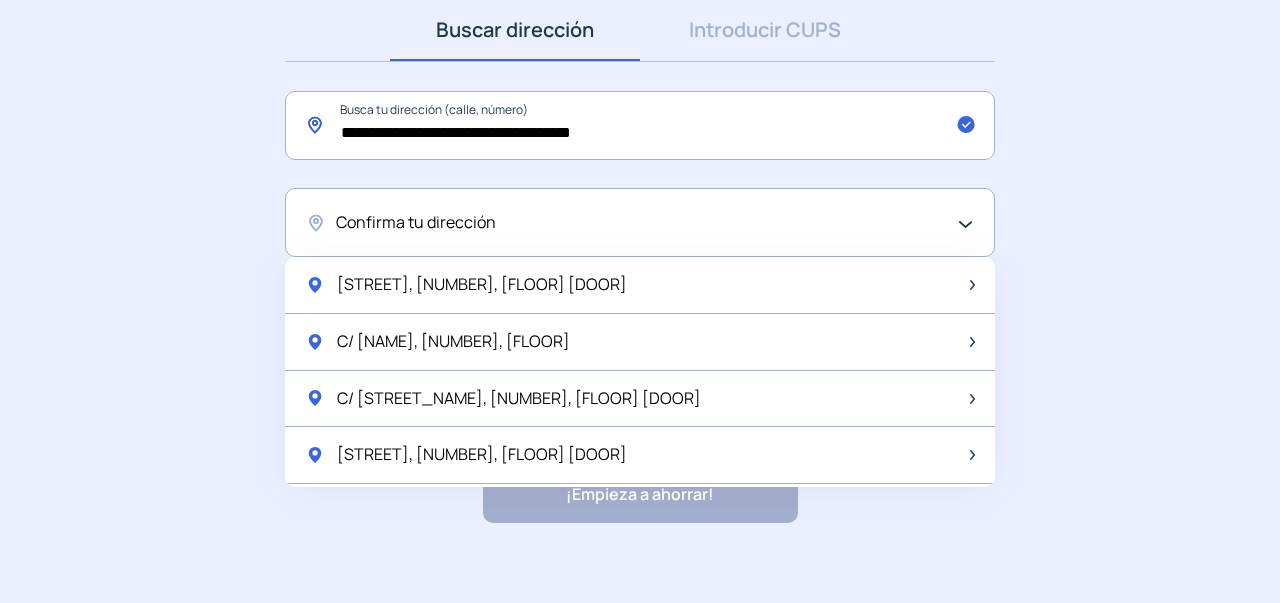 click on "**********" 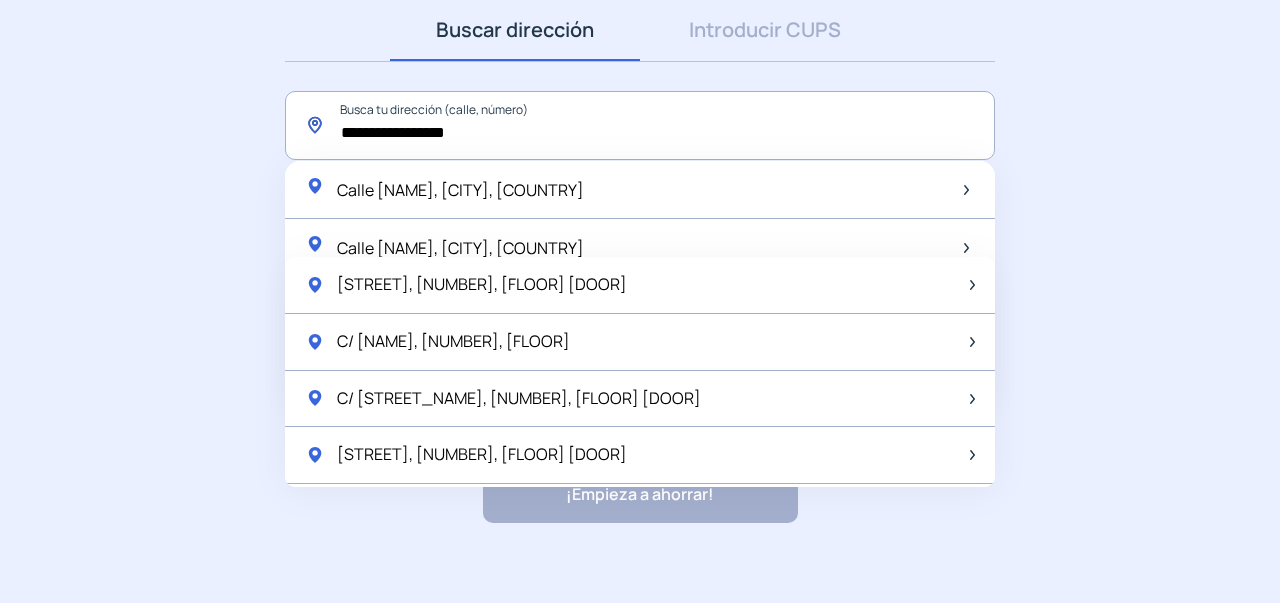 drag, startPoint x: 382, startPoint y: 135, endPoint x: 622, endPoint y: 134, distance: 240.00209 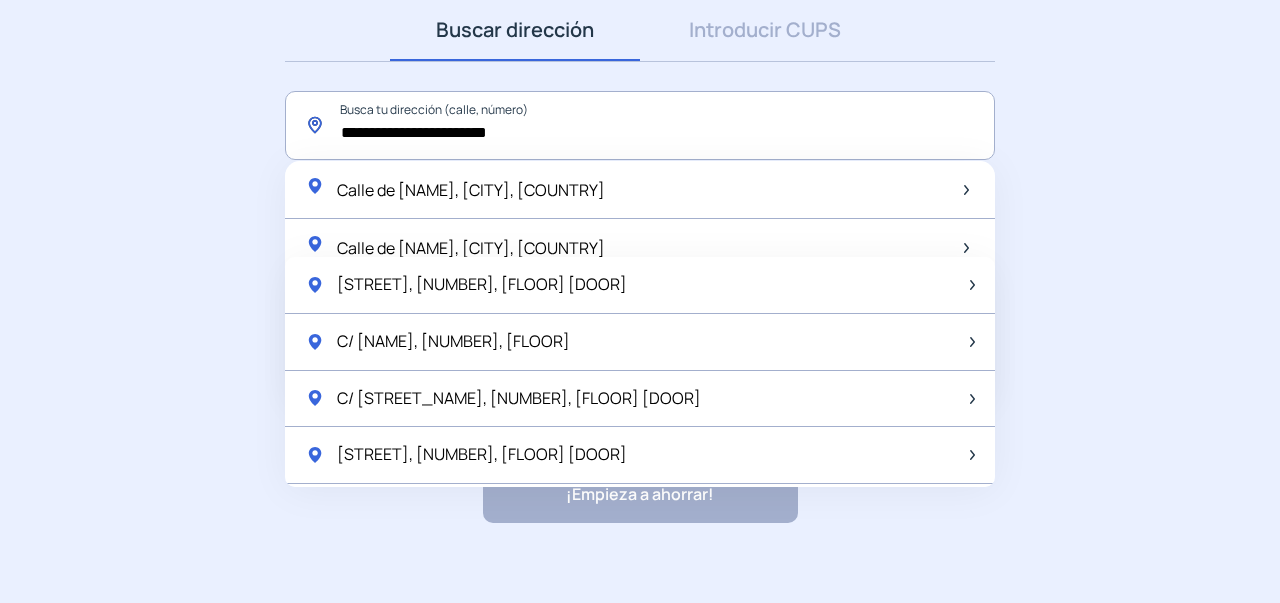click on "**********" 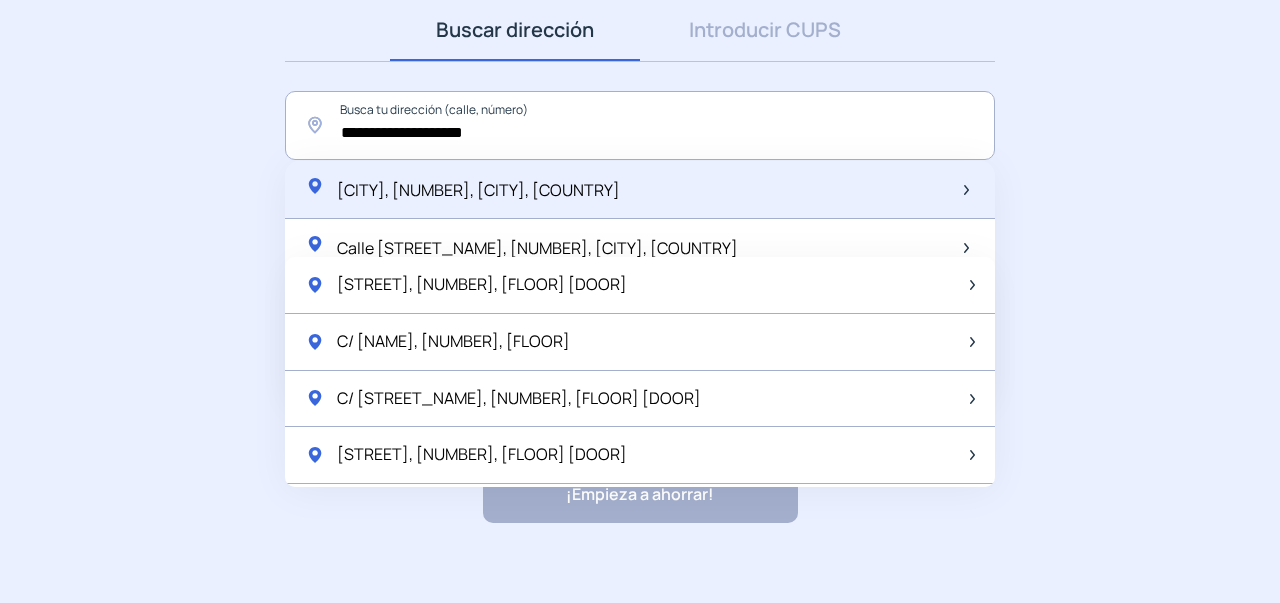 click on "Plaza del Caño, 10, Galapagar, España" 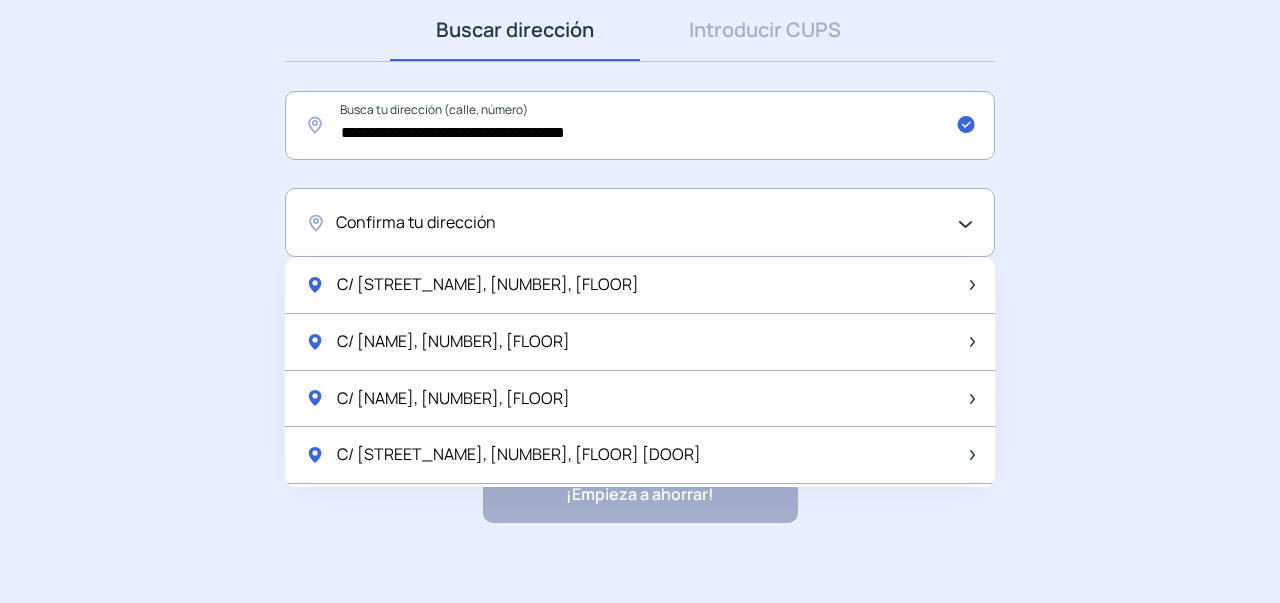 click on "Confirma tu dirección" 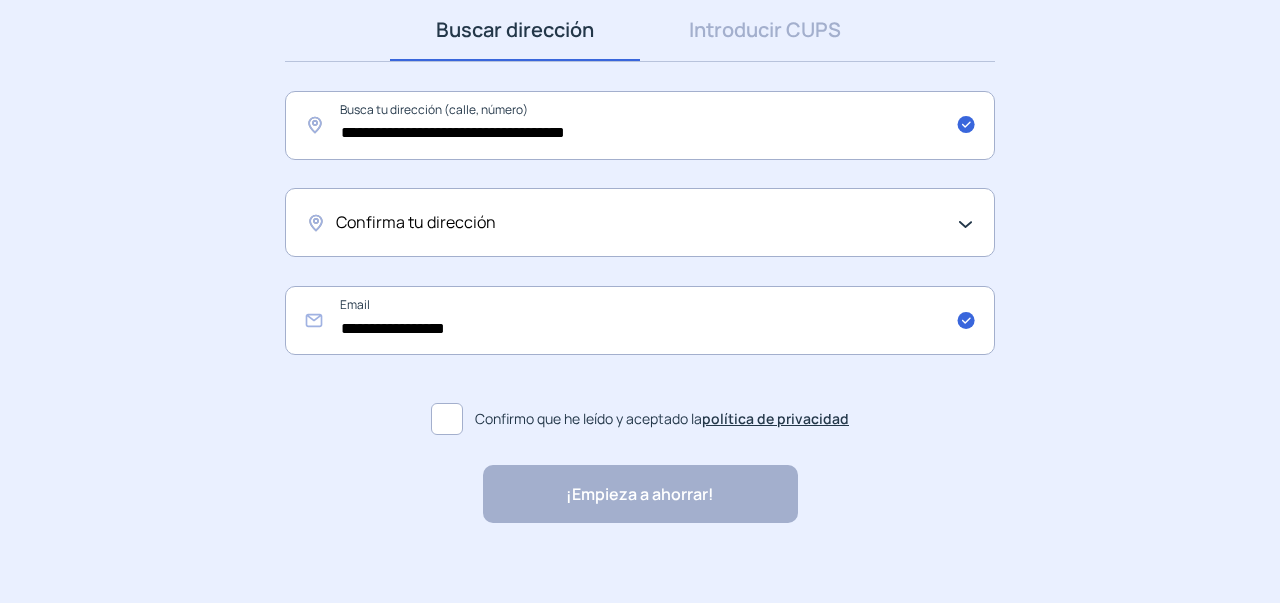 click on "Confirma tu dirección" 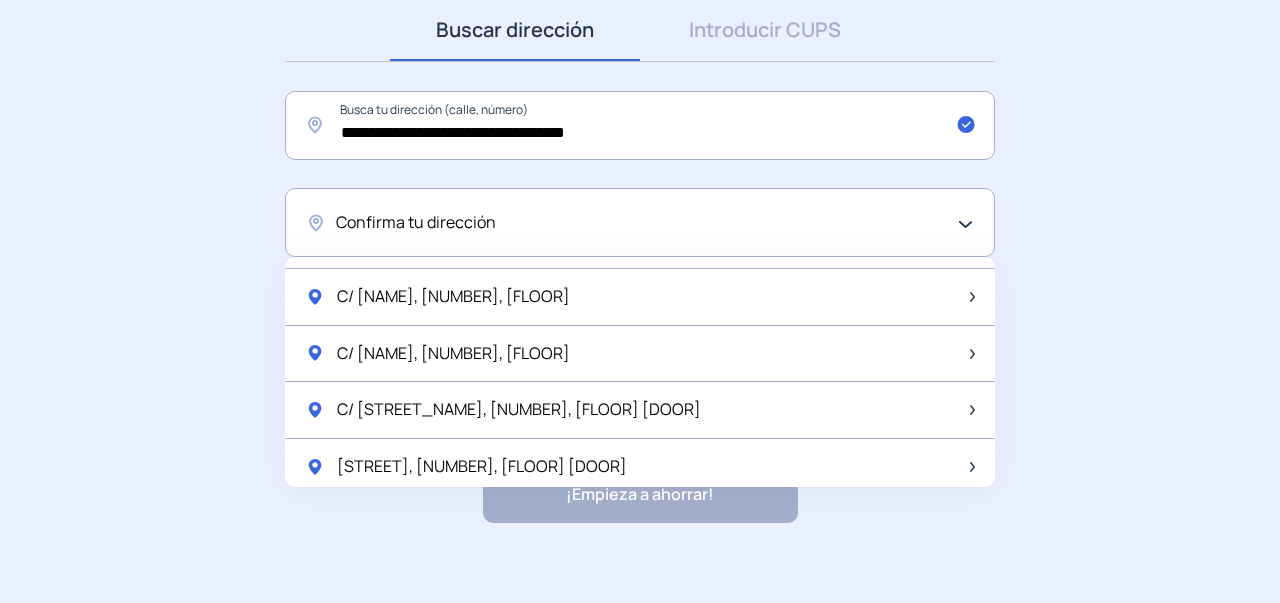scroll, scrollTop: 0, scrollLeft: 0, axis: both 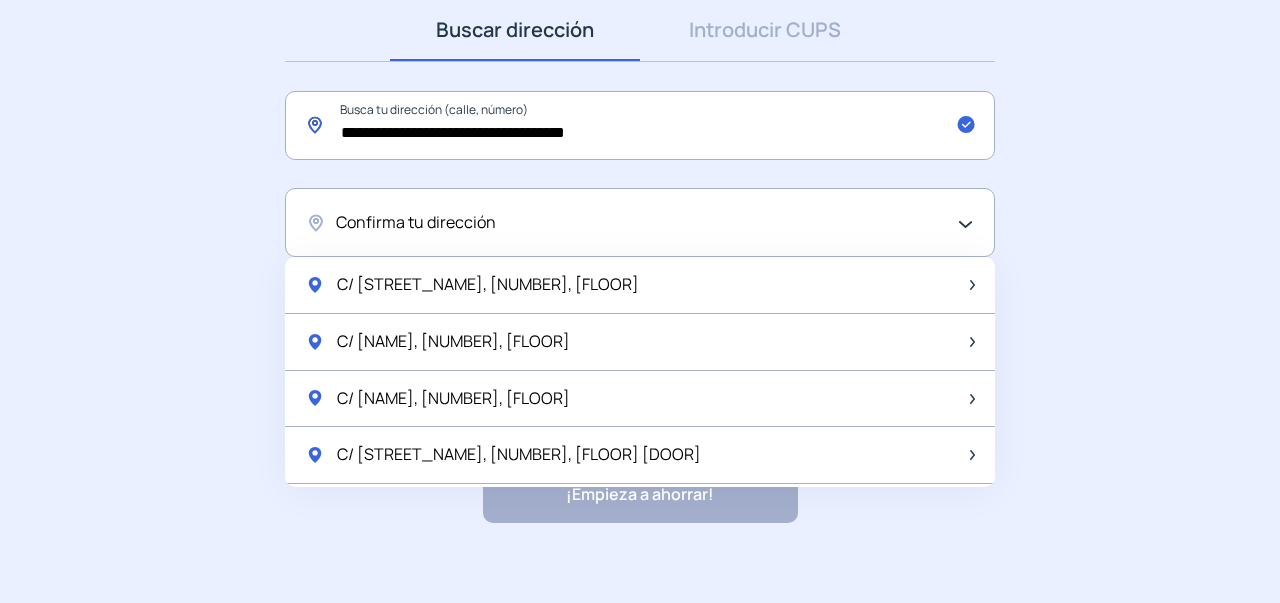click on "**********" 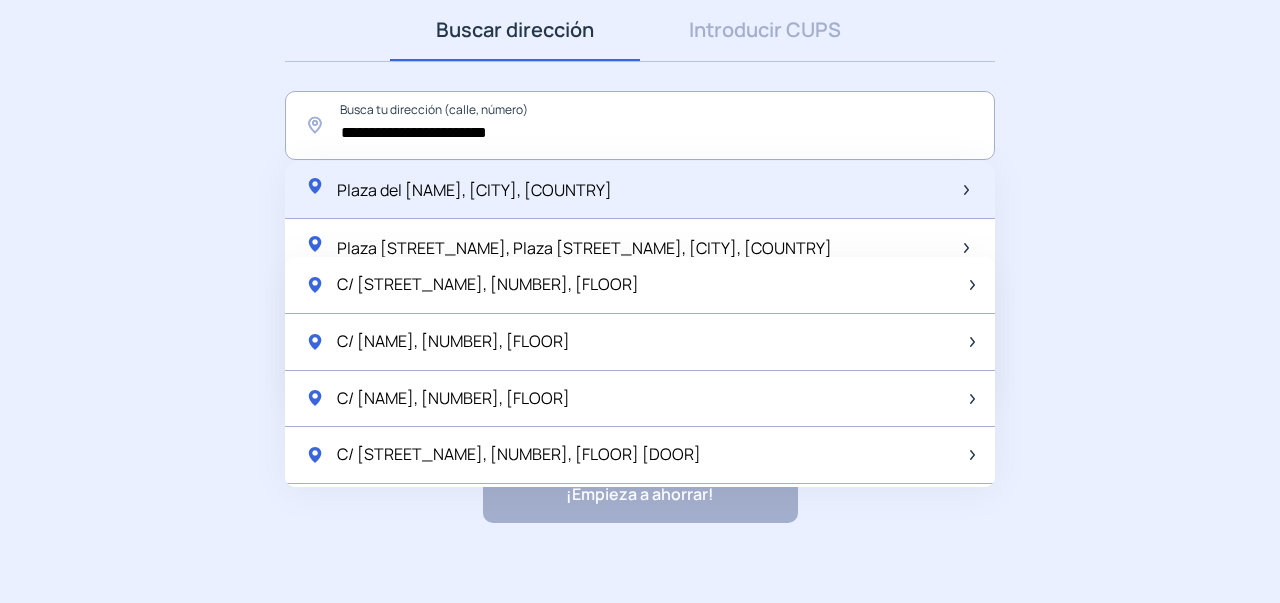 click on "Plaza del Caño, Galapagar, España" 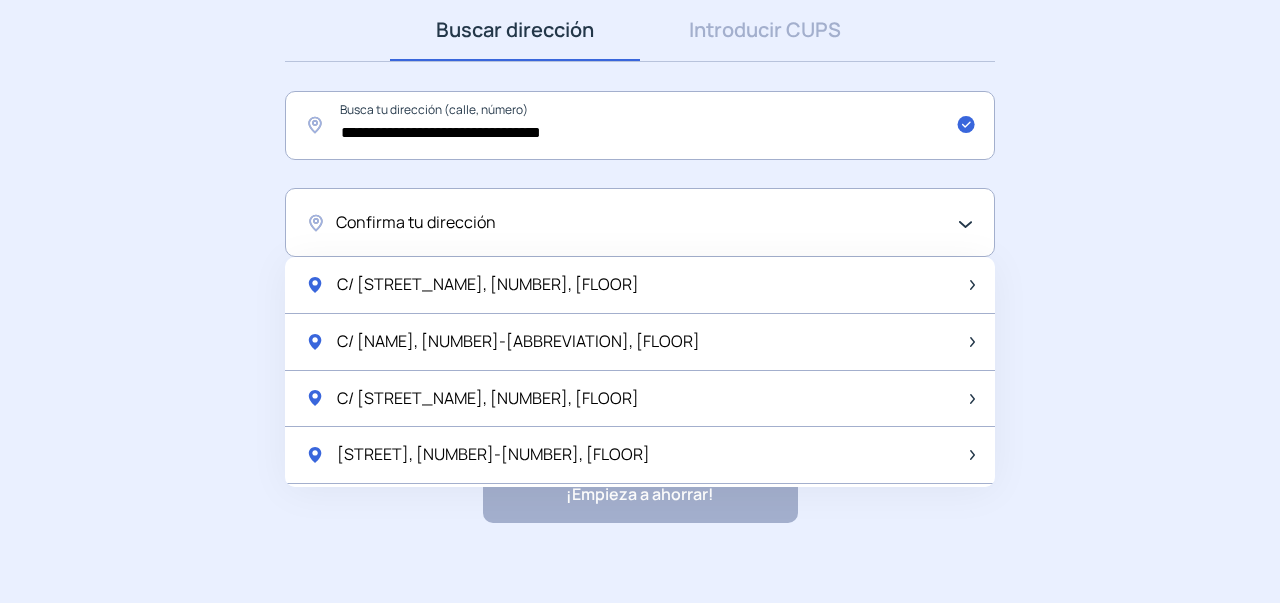 click on "Confirma tu dirección" 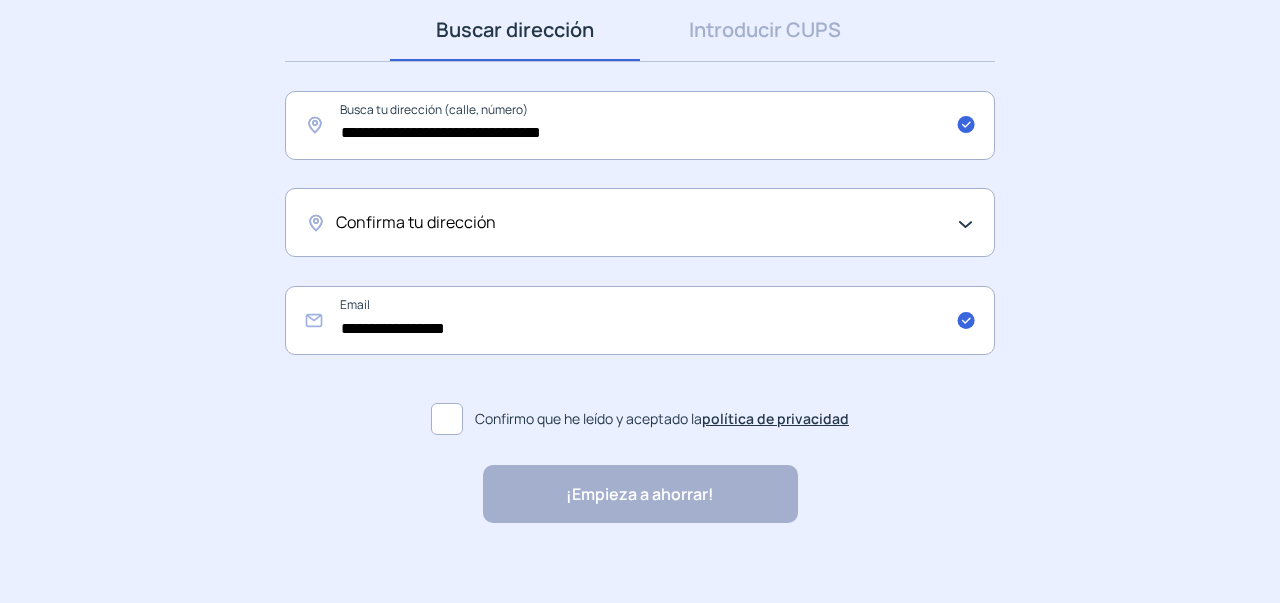 click on "Confirma tu dirección" 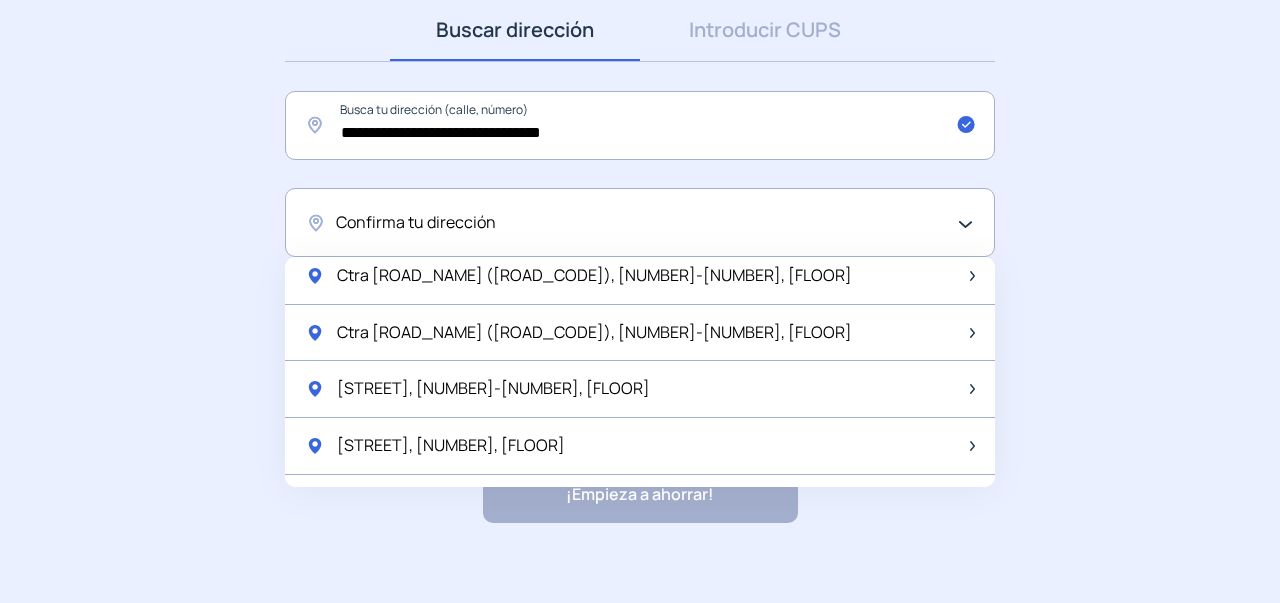 scroll, scrollTop: 2638, scrollLeft: 0, axis: vertical 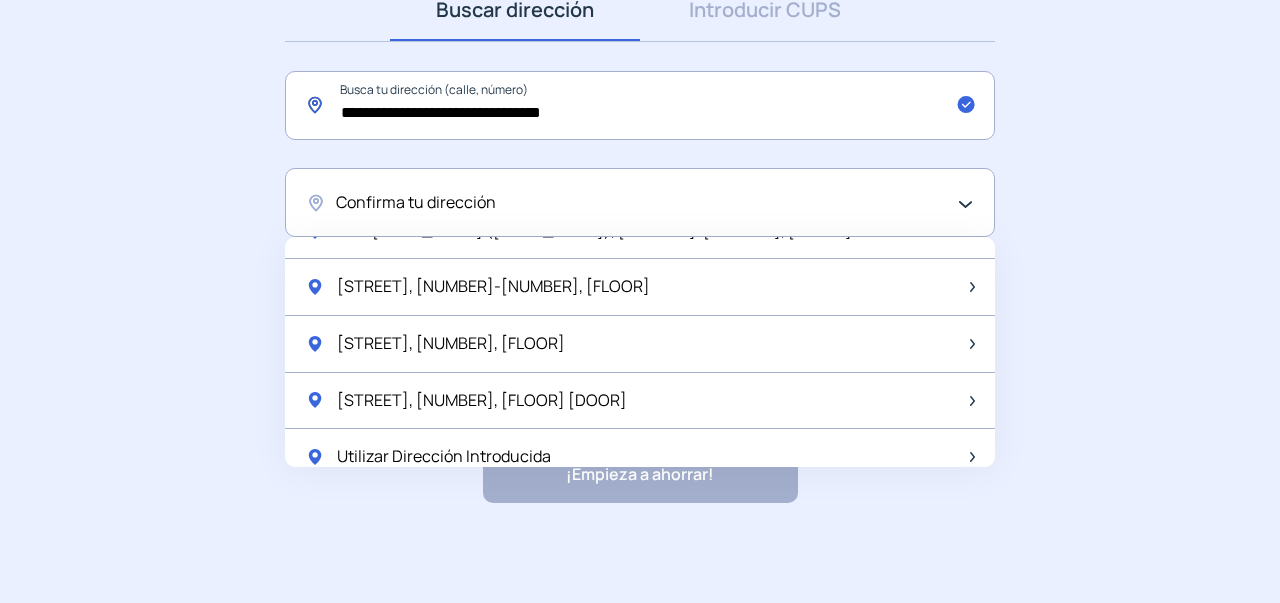 click on "**********" 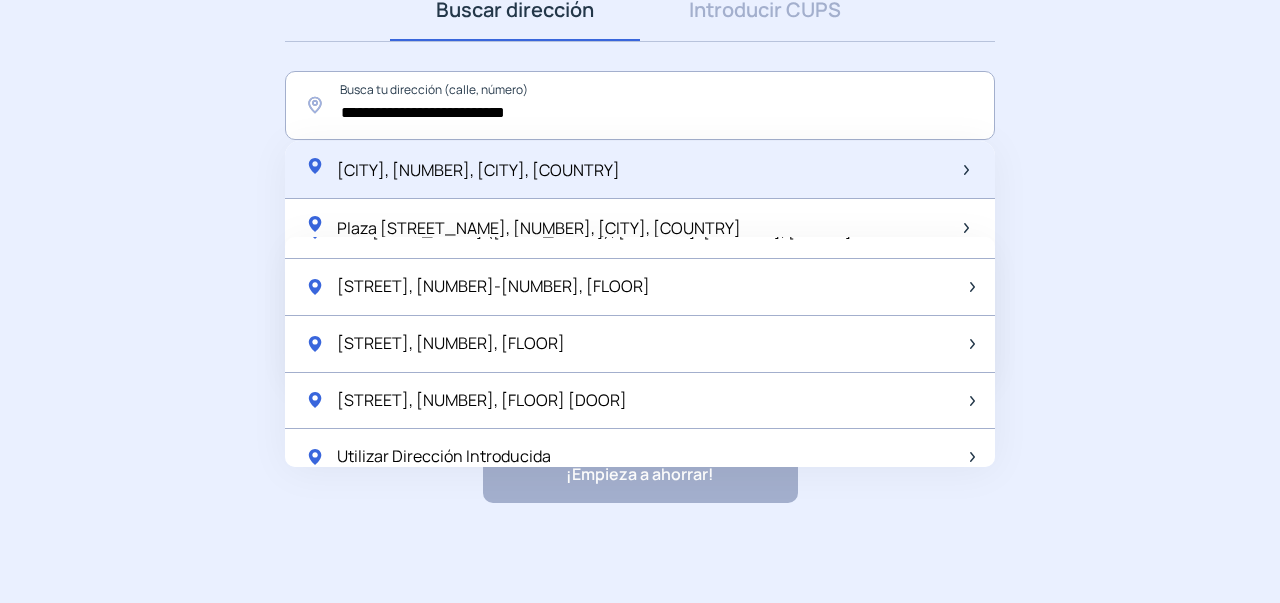 click on "Plaza del Caño, 10, Galapagar, España" 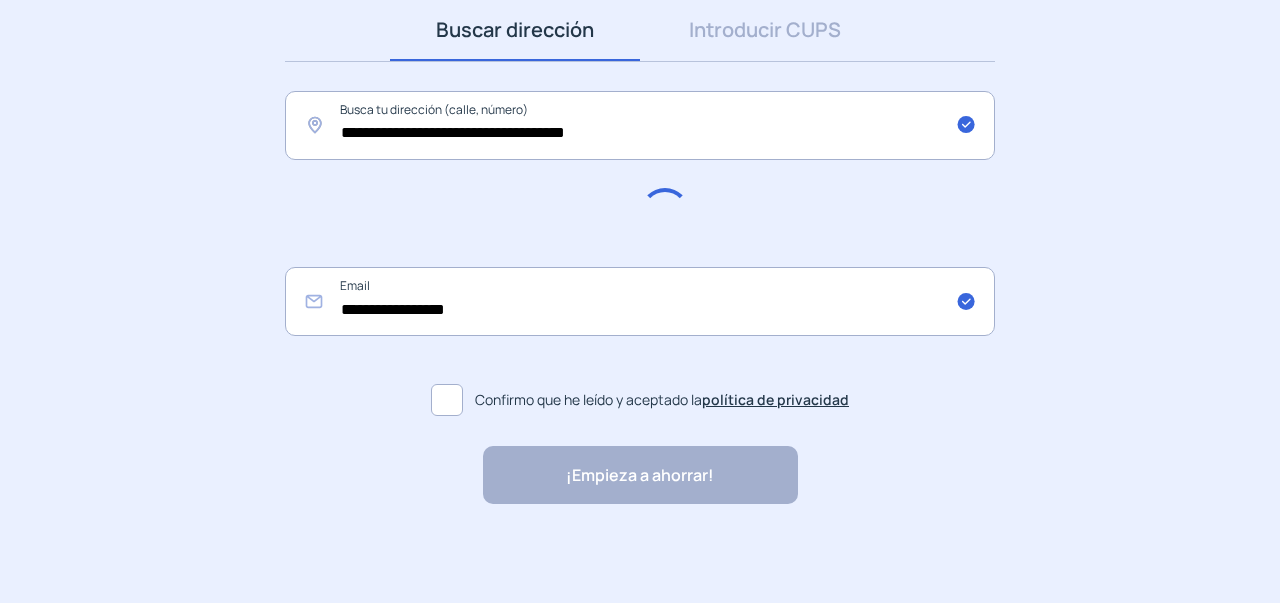 scroll, scrollTop: 320, scrollLeft: 0, axis: vertical 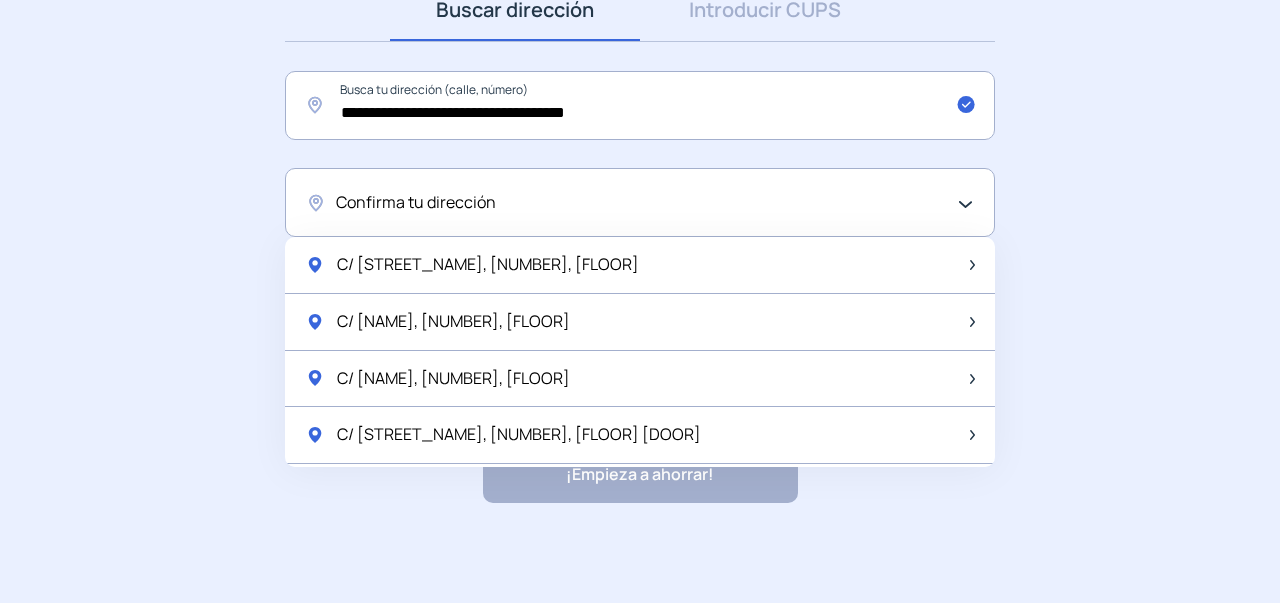 click on "Confirma tu dirección" 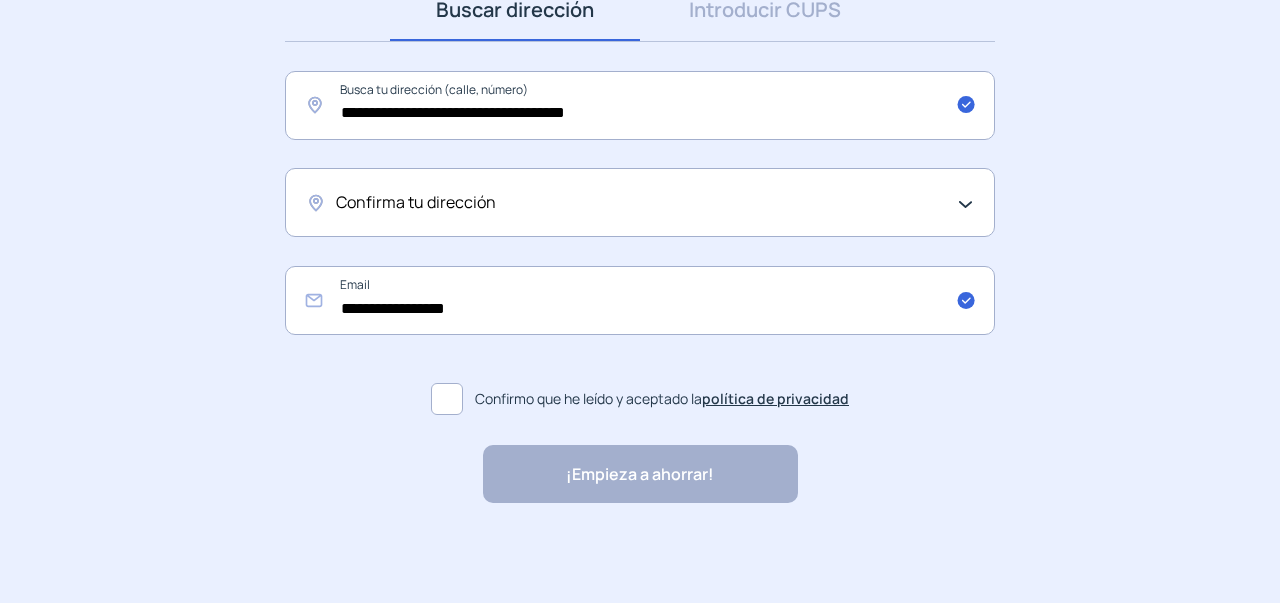 click on "Confirma tu dirección" 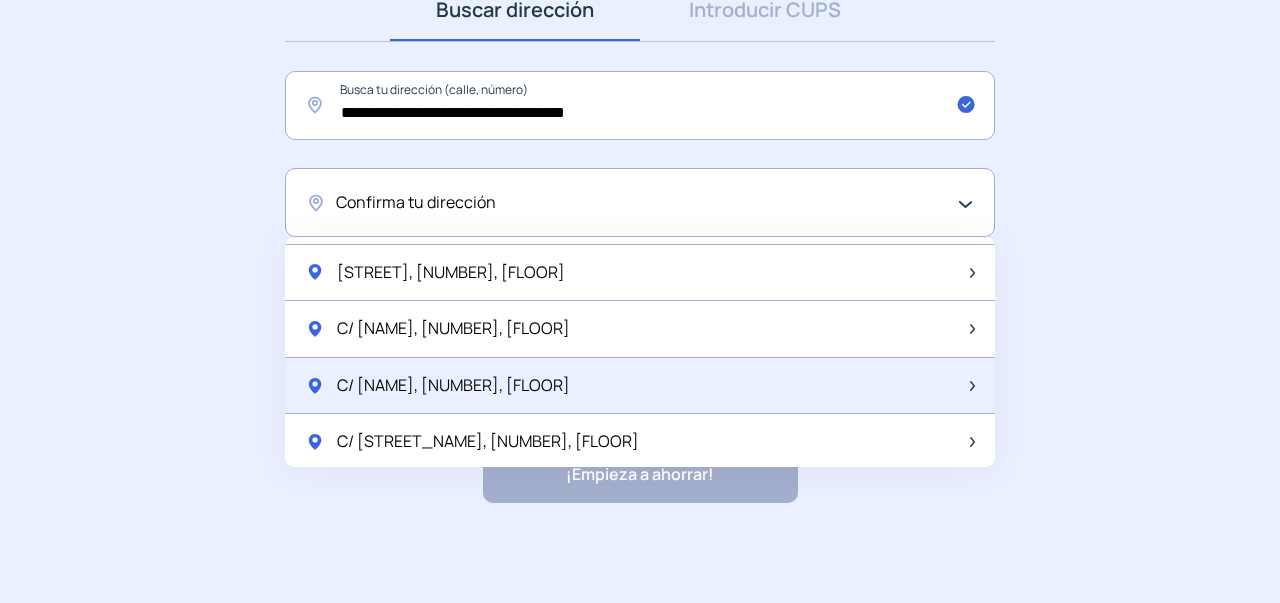 scroll, scrollTop: 2638, scrollLeft: 0, axis: vertical 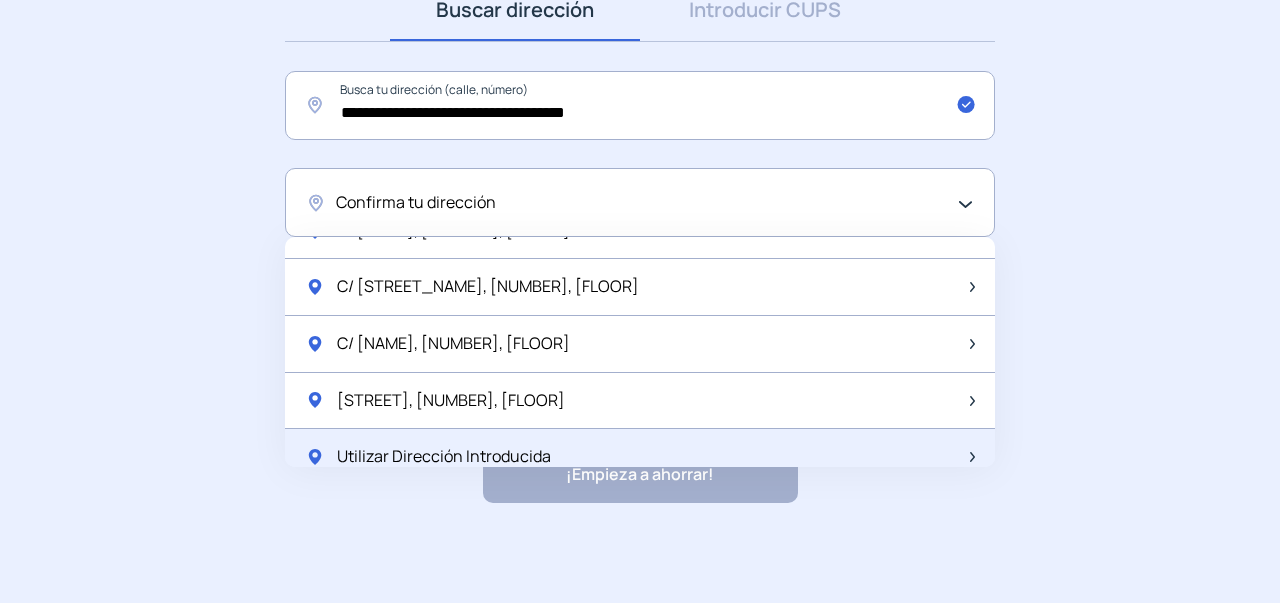 click on "Utilizar Dirección Introducida" 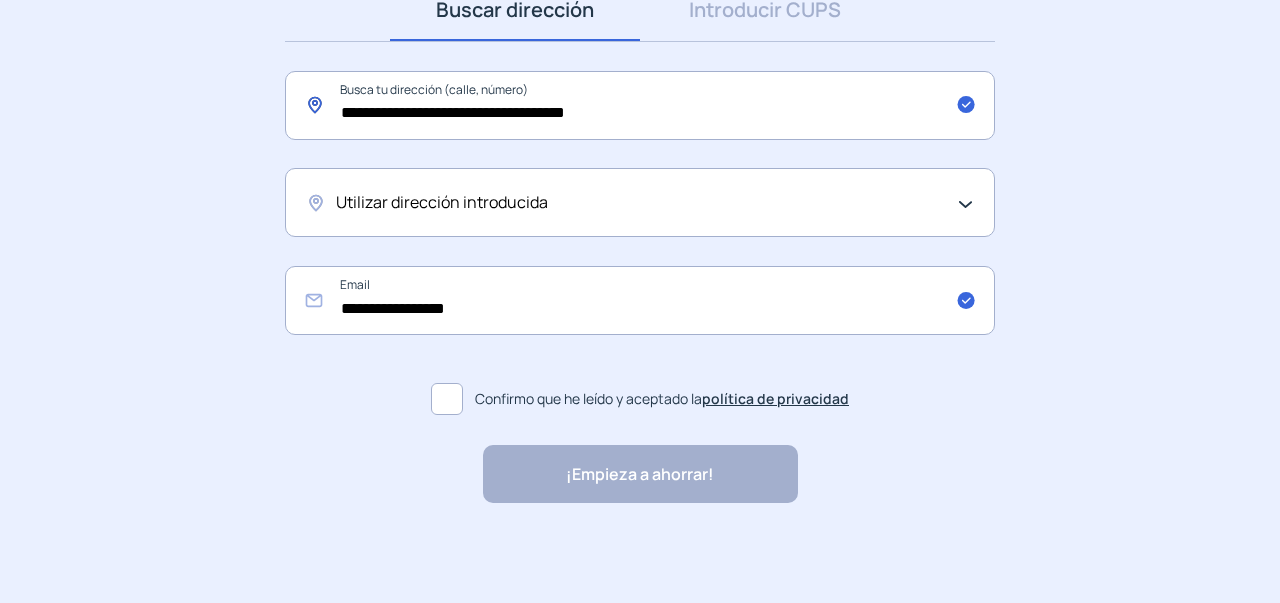 click on "**********" 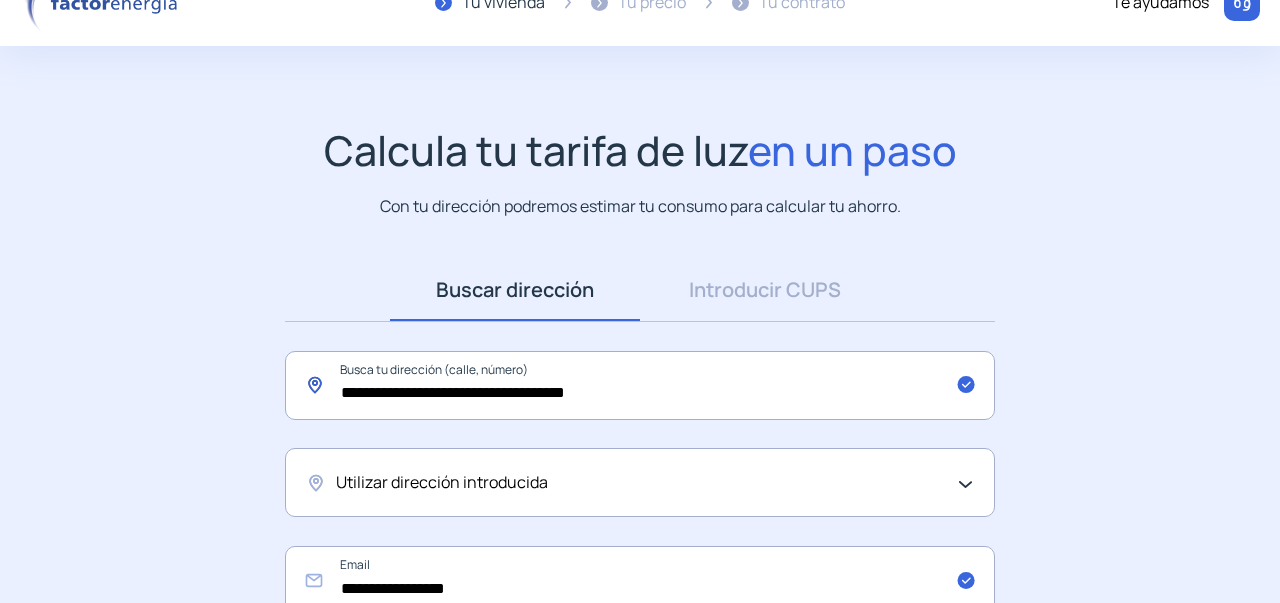 scroll, scrollTop: 20, scrollLeft: 0, axis: vertical 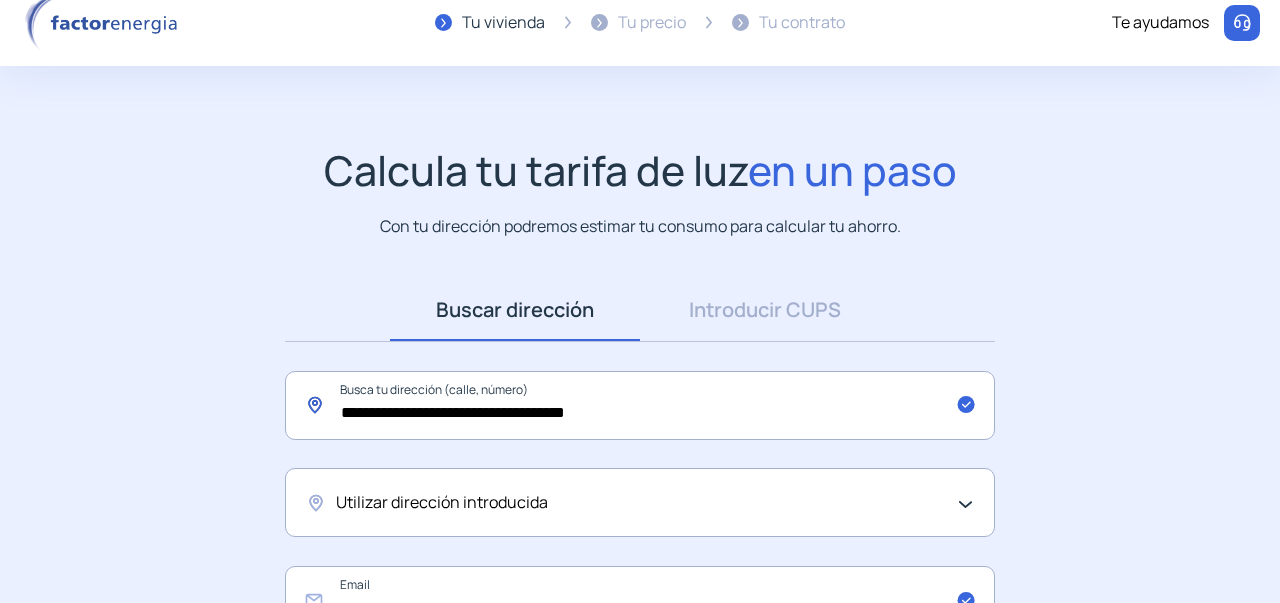 click on "**********" 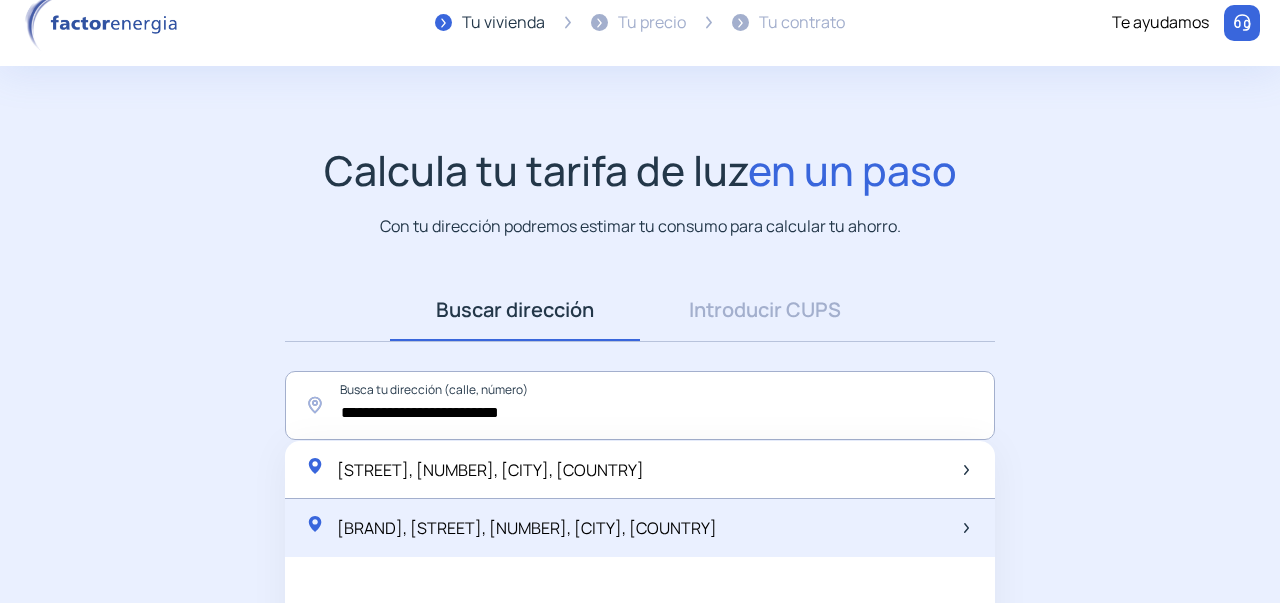click on "CHEN'S, Calle Palomera, 2, Galapagar, España" 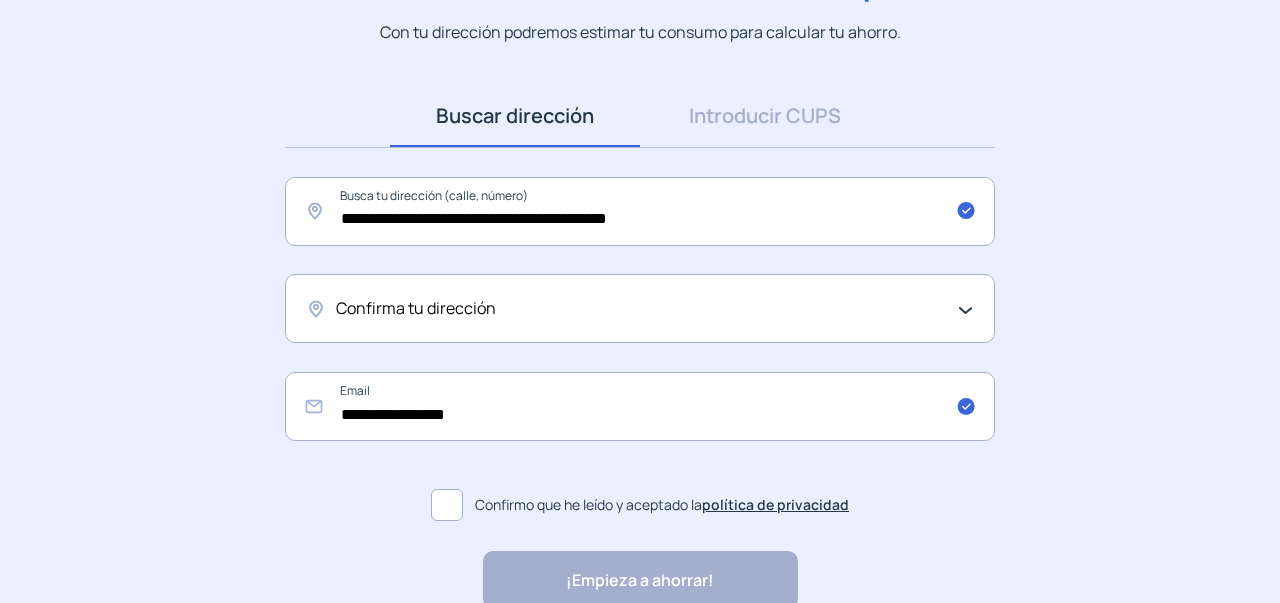 scroll, scrollTop: 220, scrollLeft: 0, axis: vertical 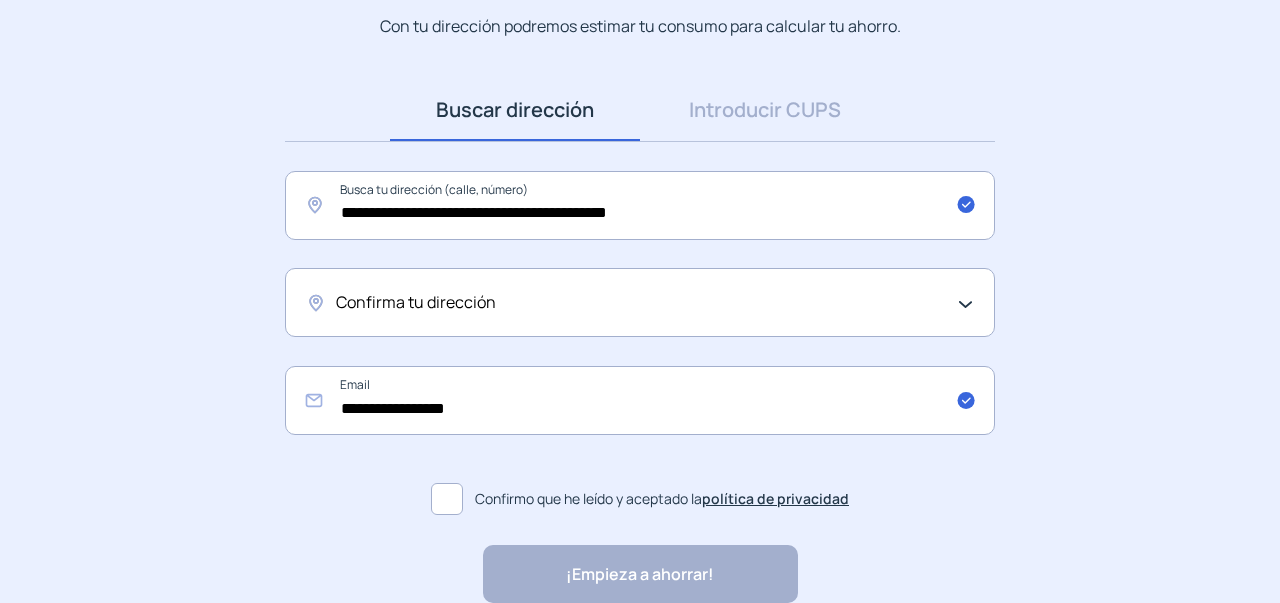 click on "Confirma tu dirección" 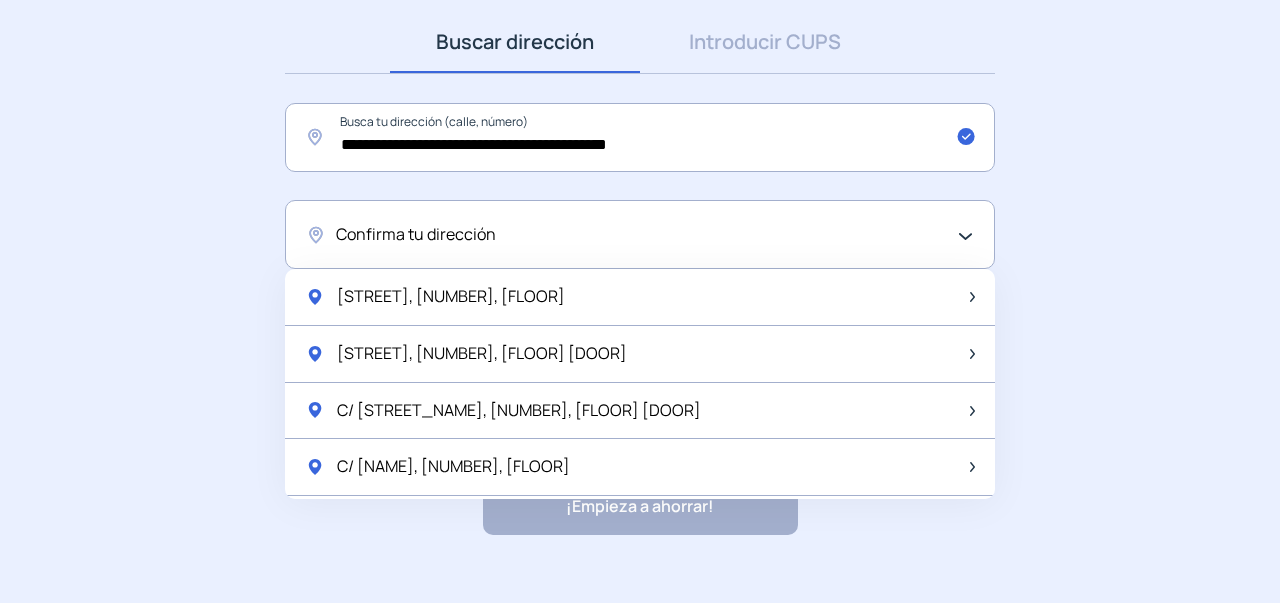 scroll, scrollTop: 320, scrollLeft: 0, axis: vertical 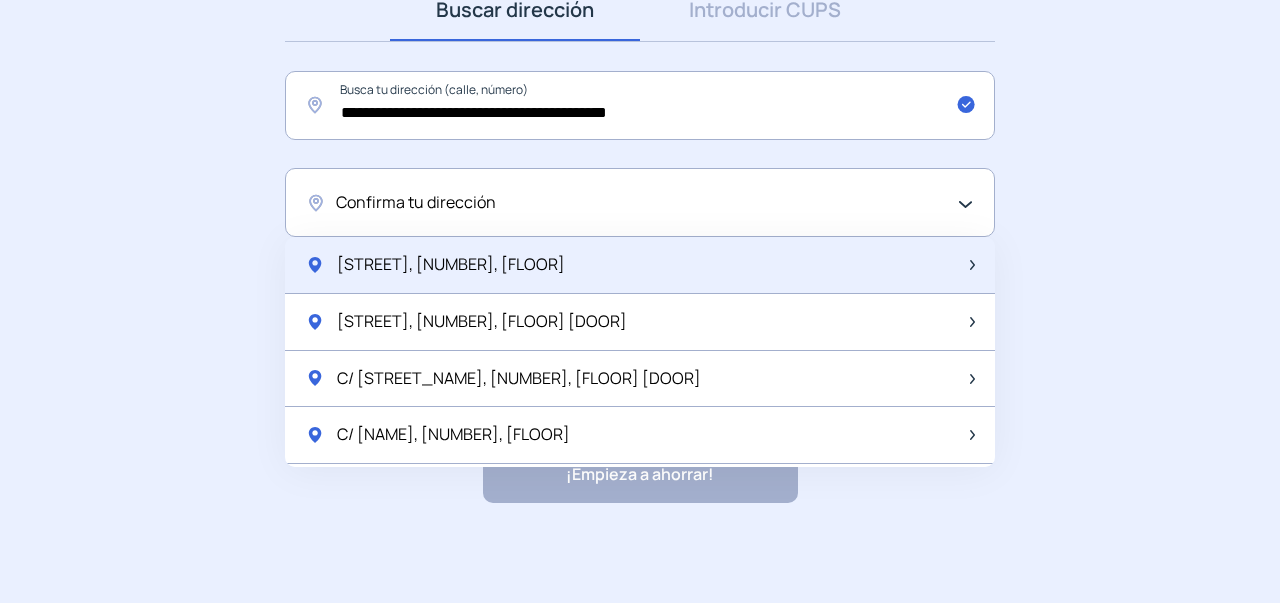 click on "C/ Palomera, 1, Bajo" 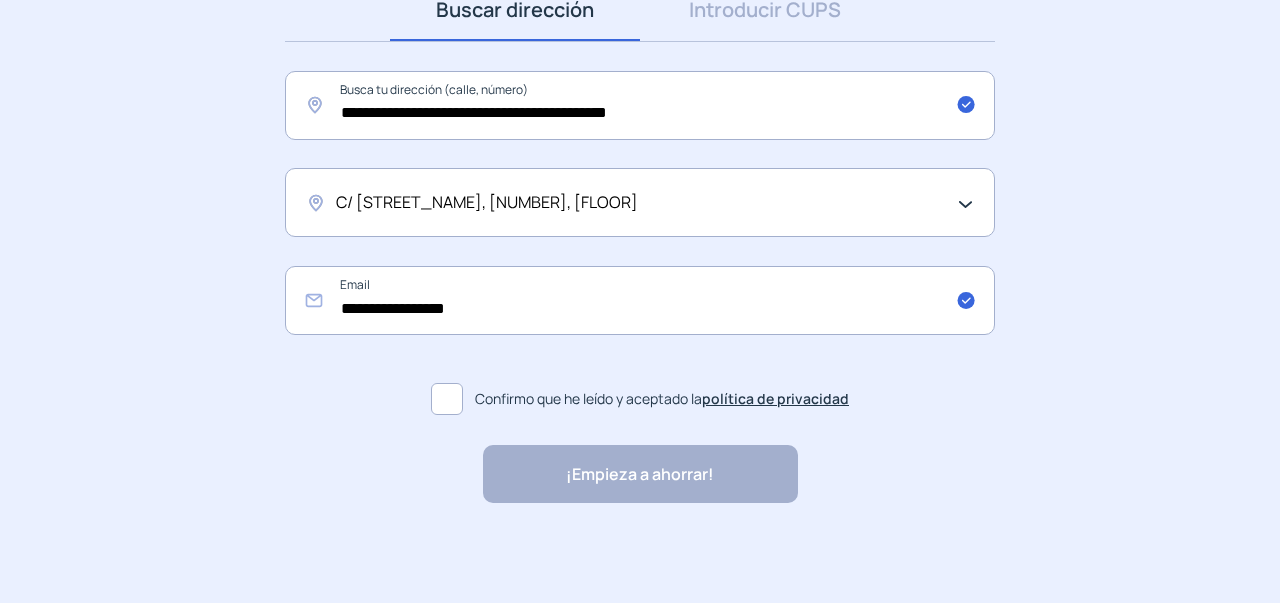 click 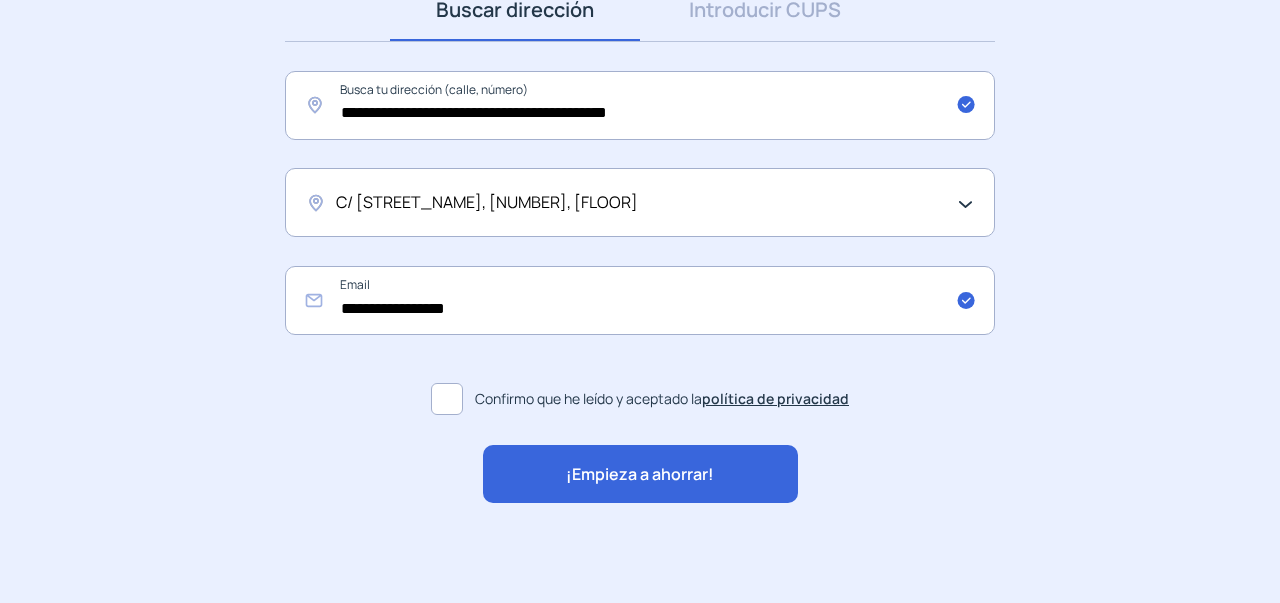 click on "¡Empieza a ahorrar!" 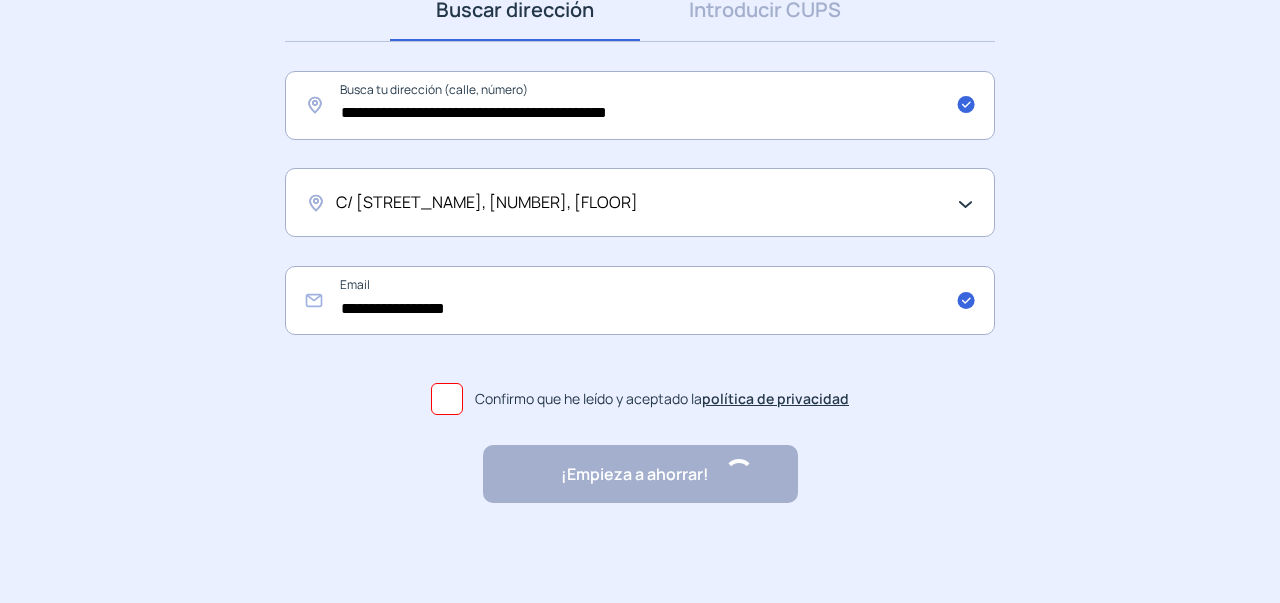 scroll, scrollTop: 0, scrollLeft: 0, axis: both 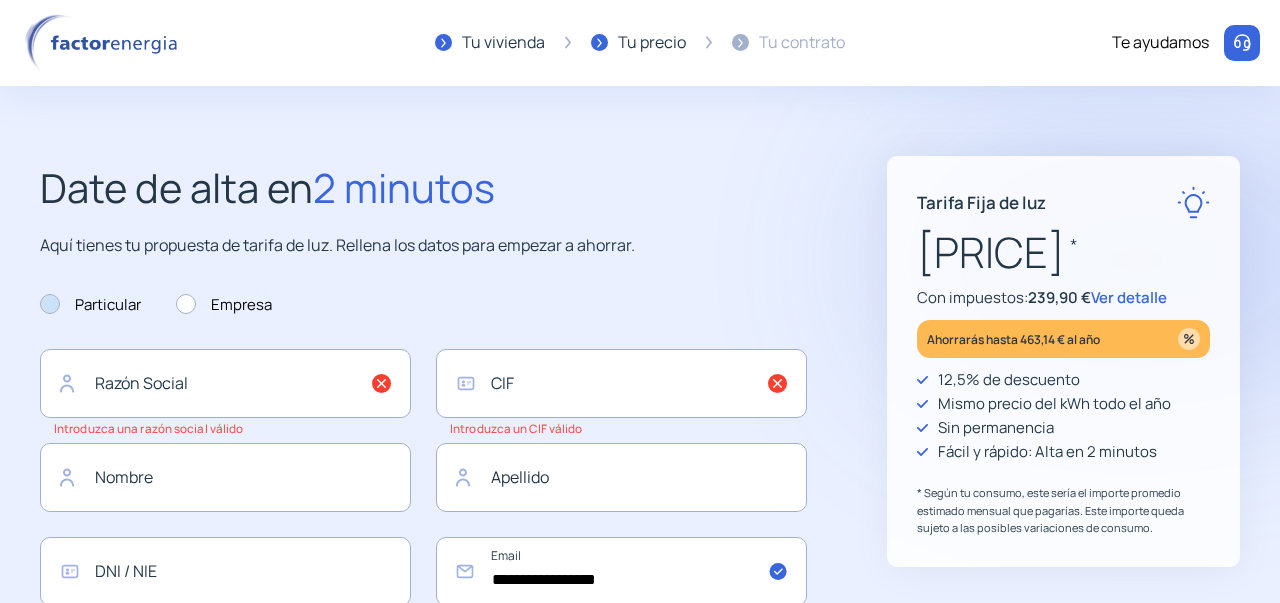 click on "Particular" 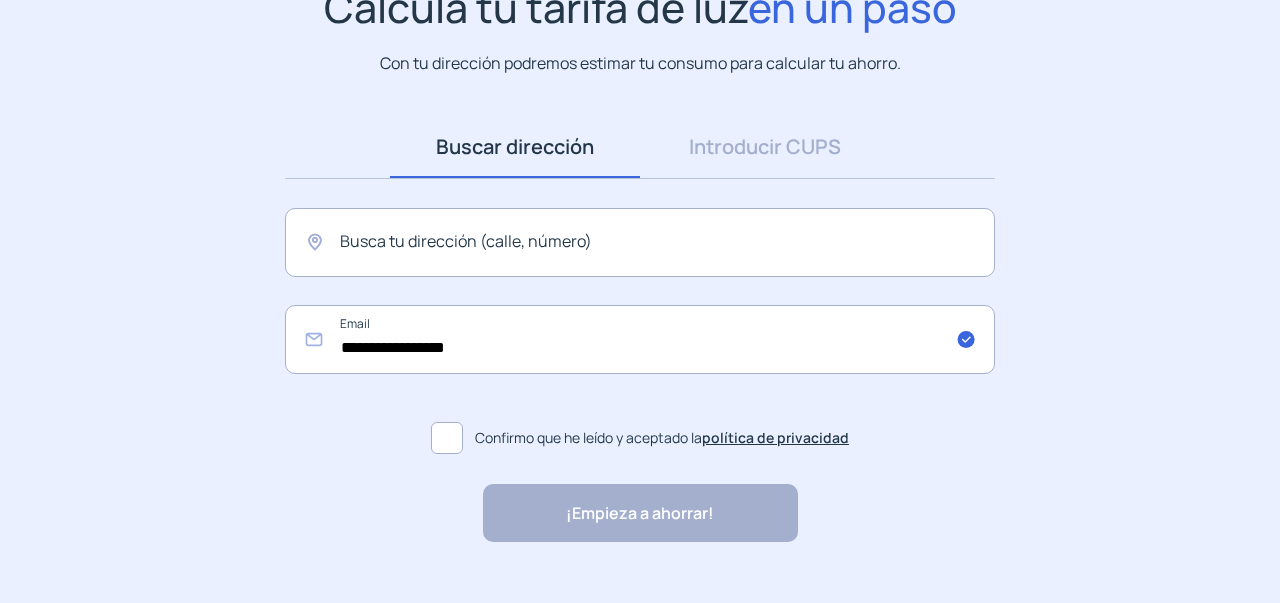 scroll, scrollTop: 200, scrollLeft: 0, axis: vertical 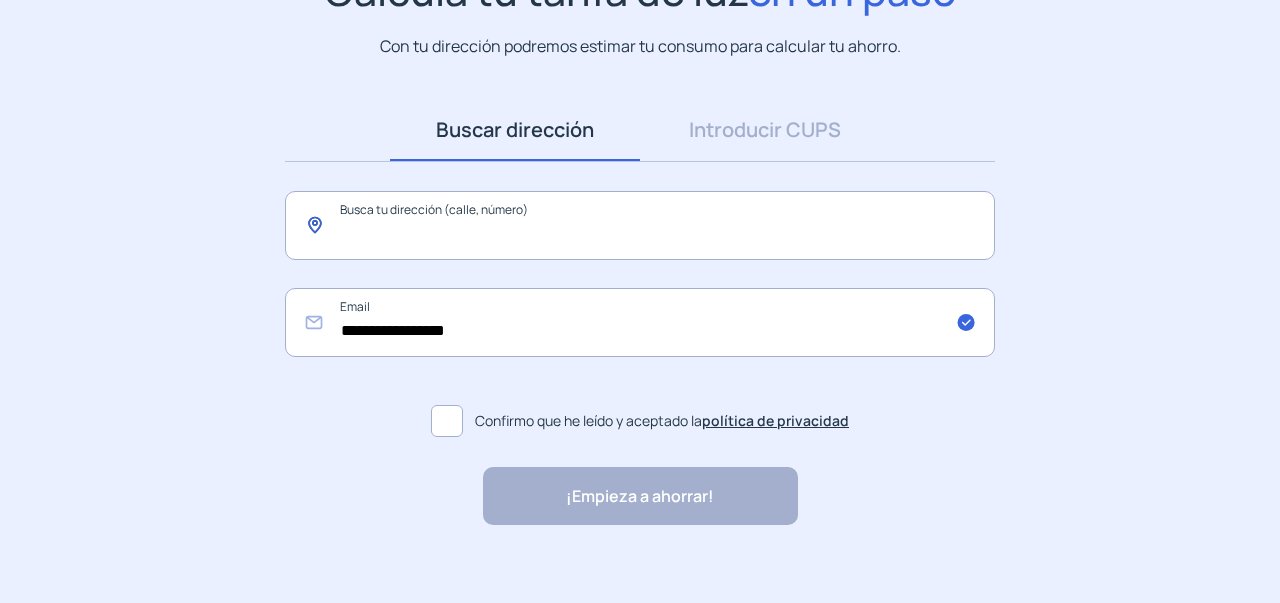 click 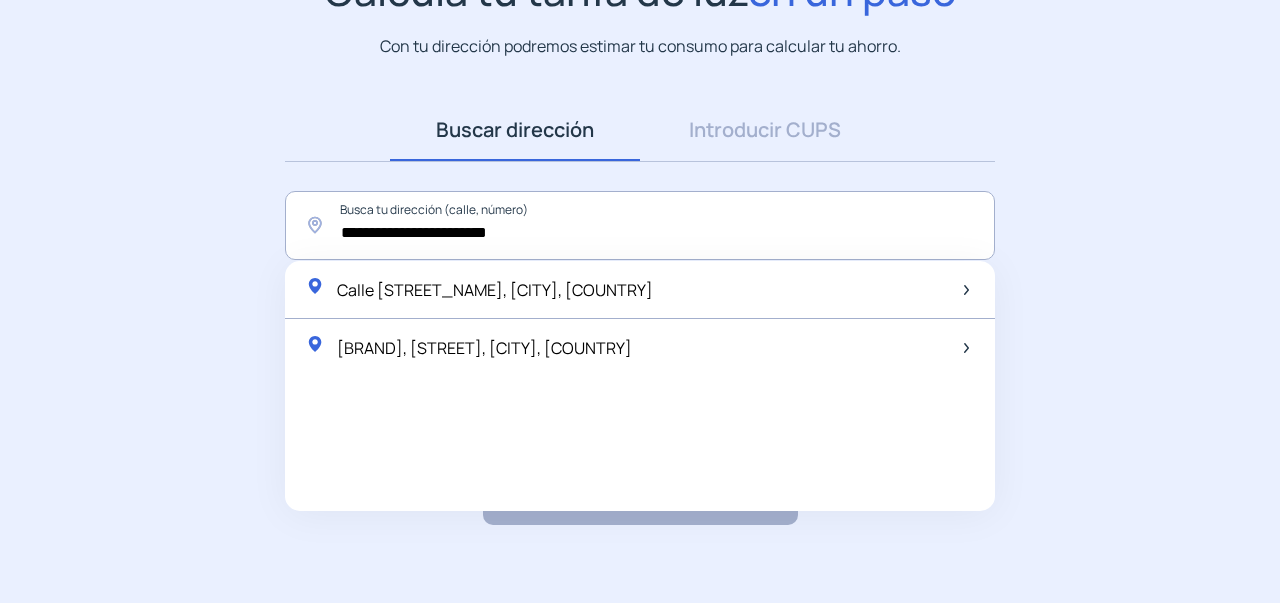 click on "Calle Palomera, Galapagar, España" 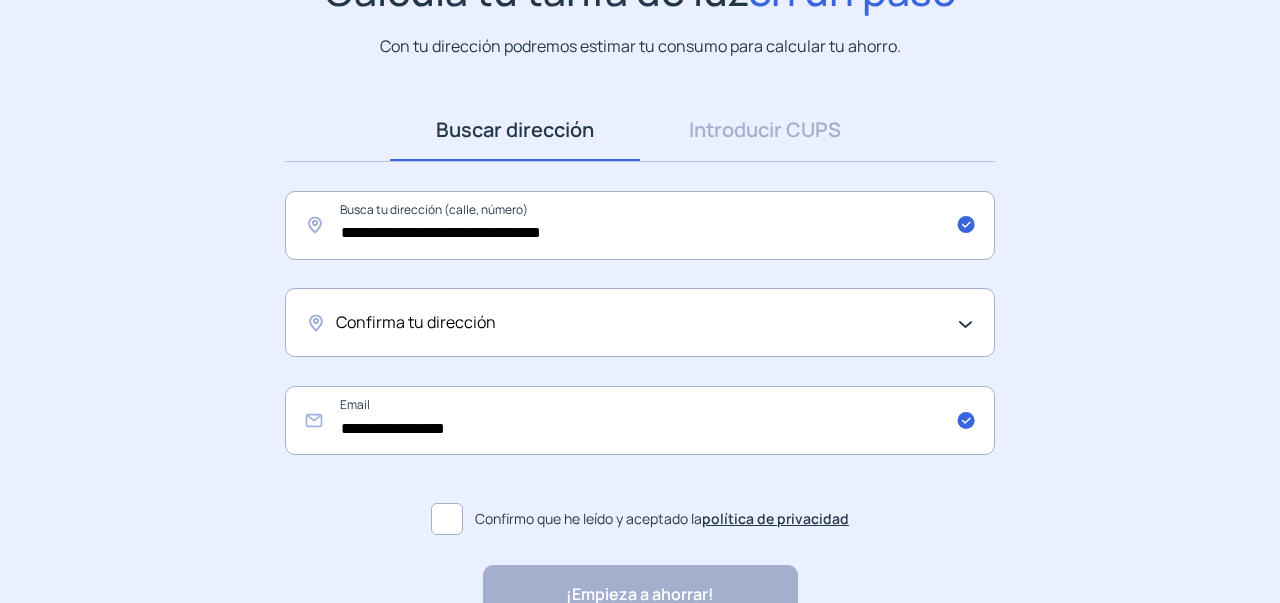 click on "Confirma tu dirección" 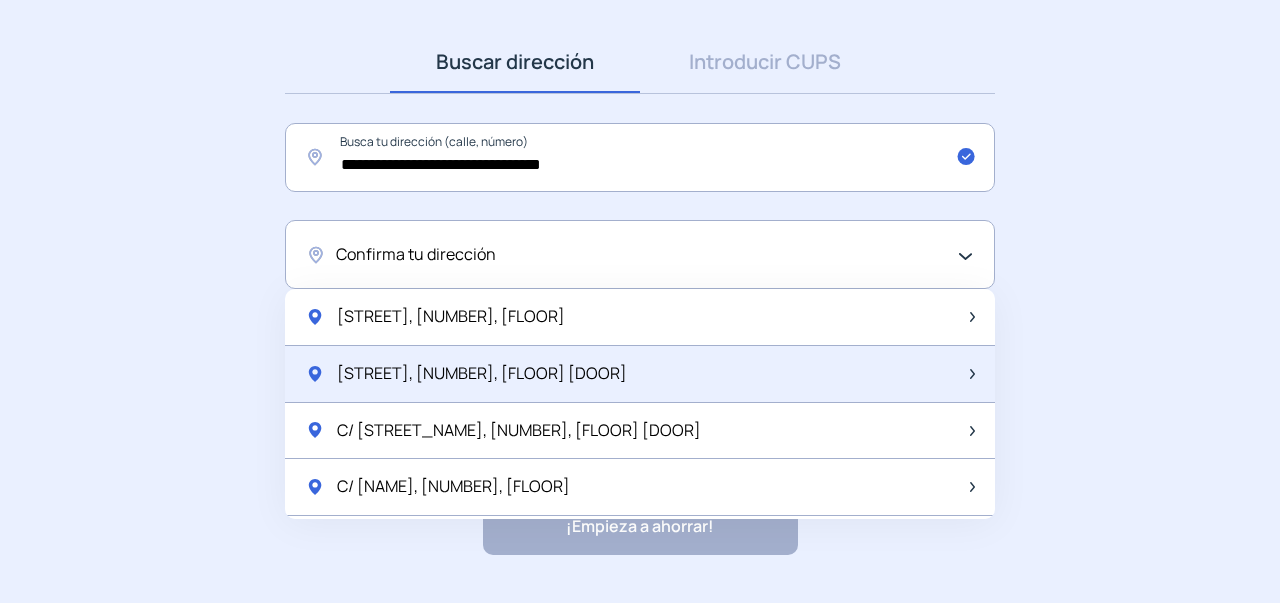 scroll, scrollTop: 300, scrollLeft: 0, axis: vertical 